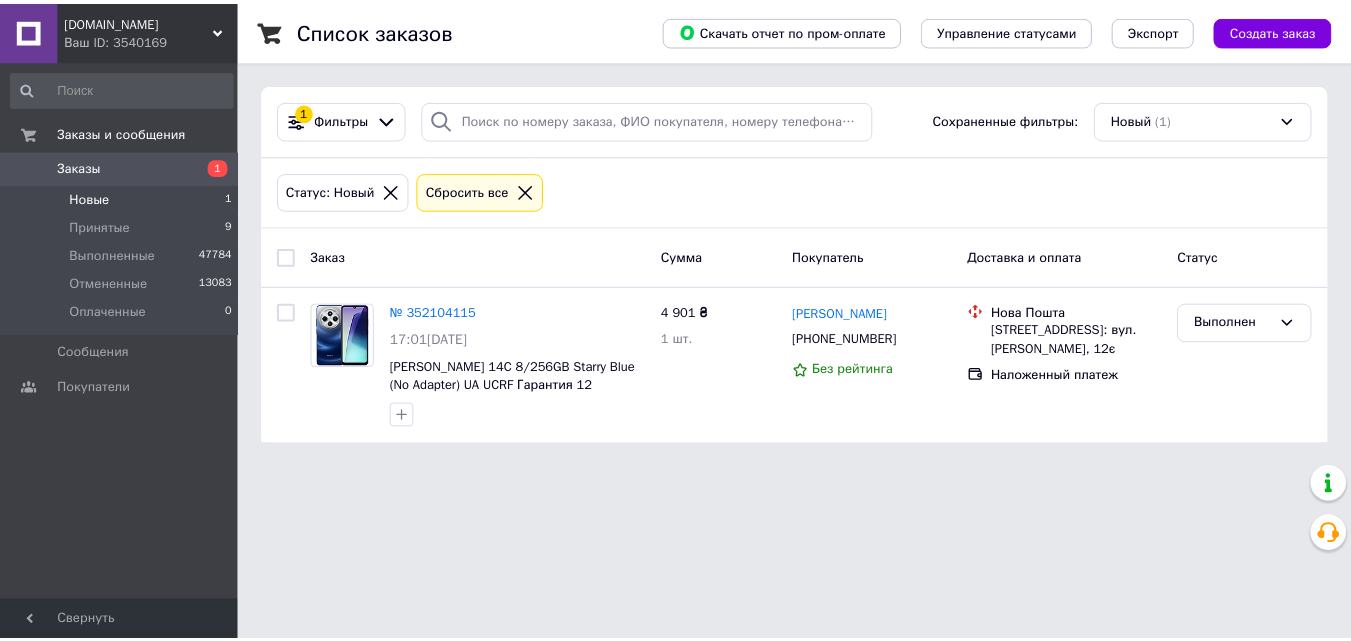 scroll, scrollTop: 0, scrollLeft: 0, axis: both 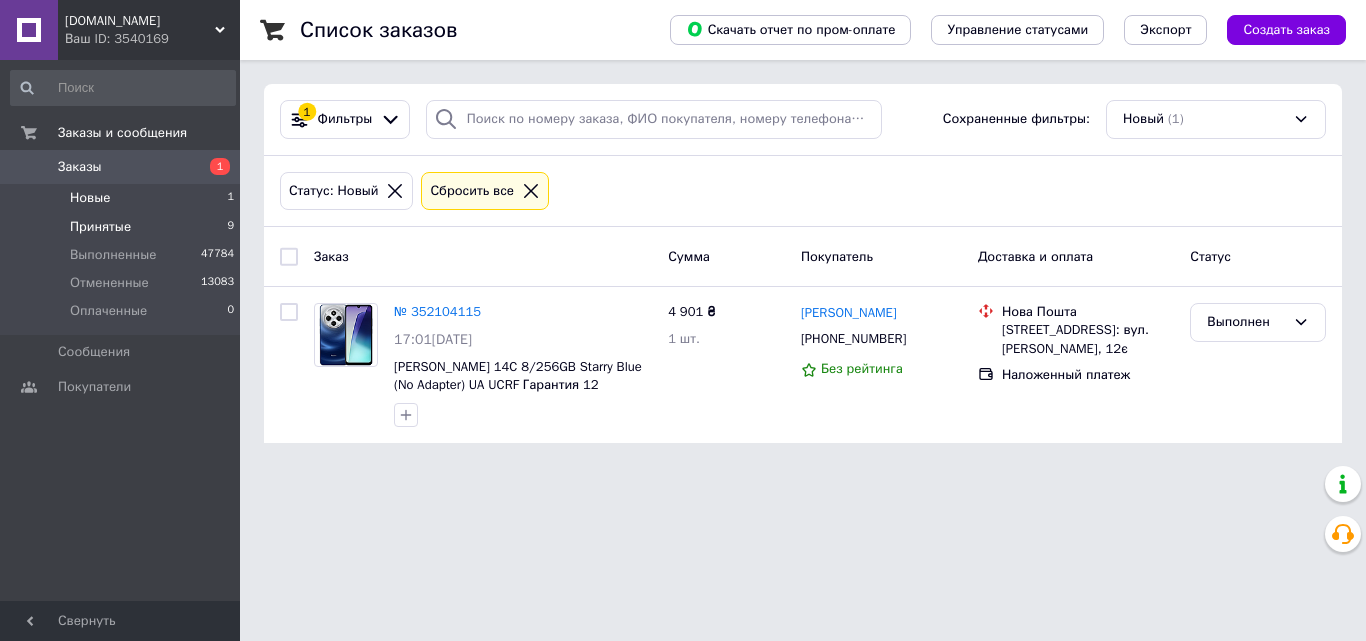 click on "Принятые 9" at bounding box center (123, 227) 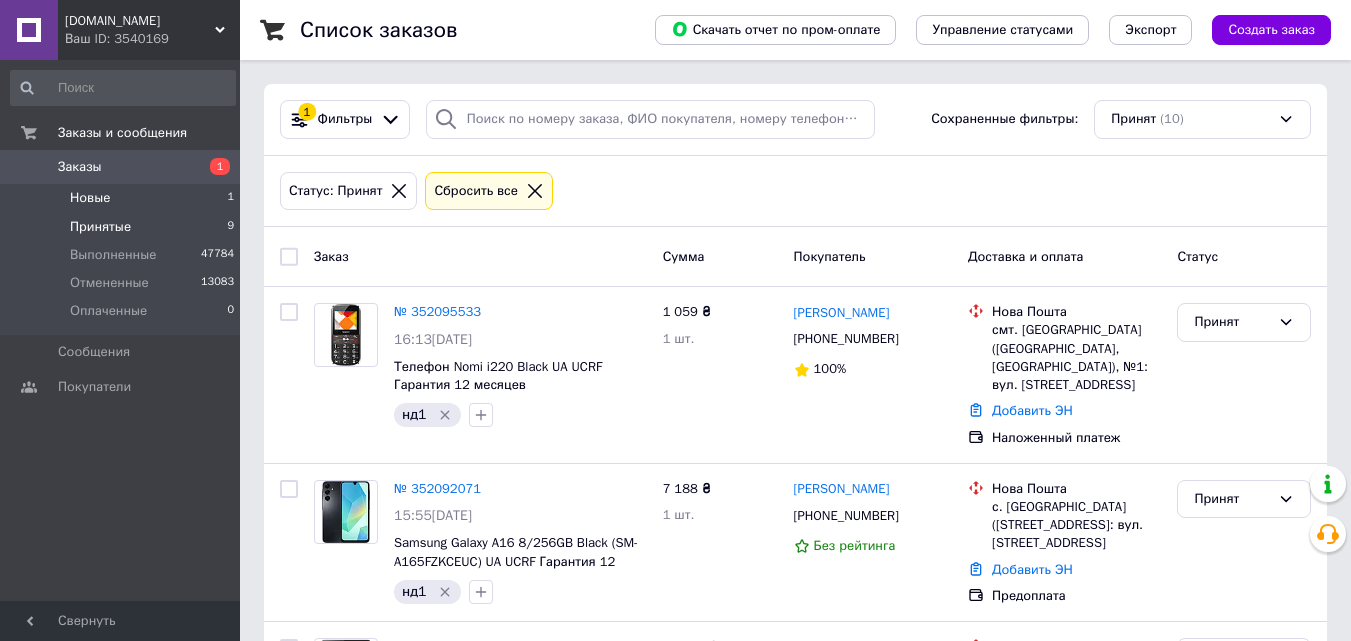 click on "Новые 1" at bounding box center [123, 198] 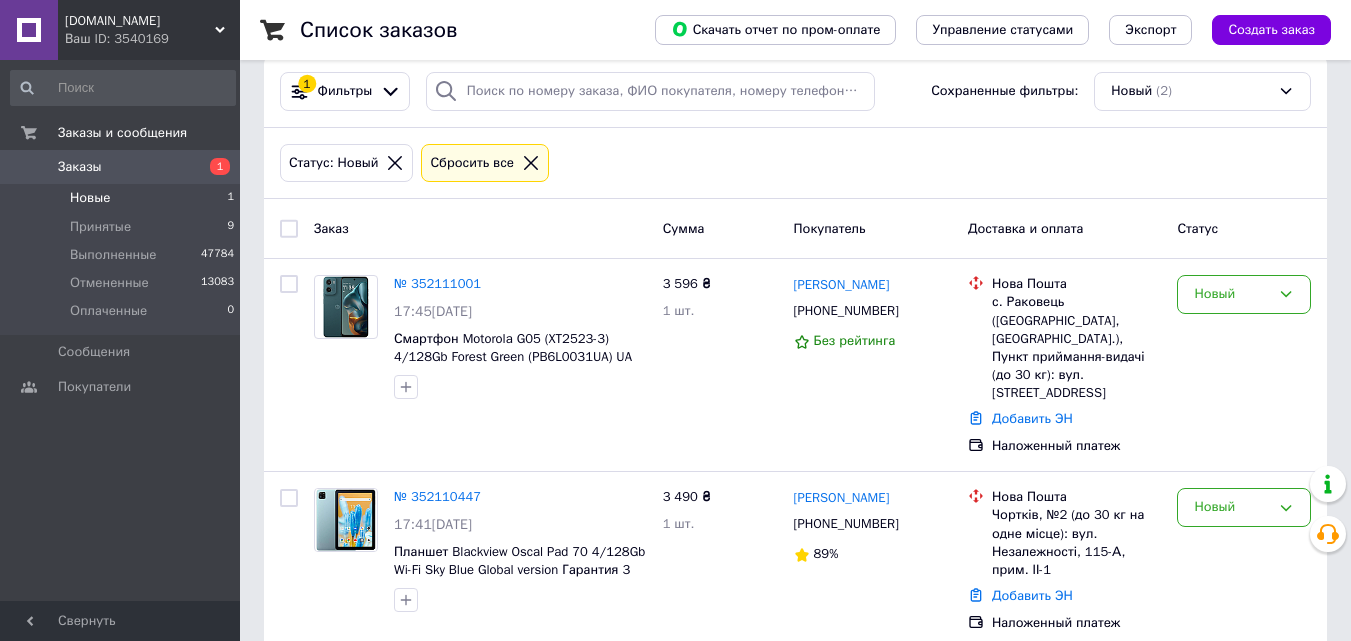scroll, scrollTop: 41, scrollLeft: 0, axis: vertical 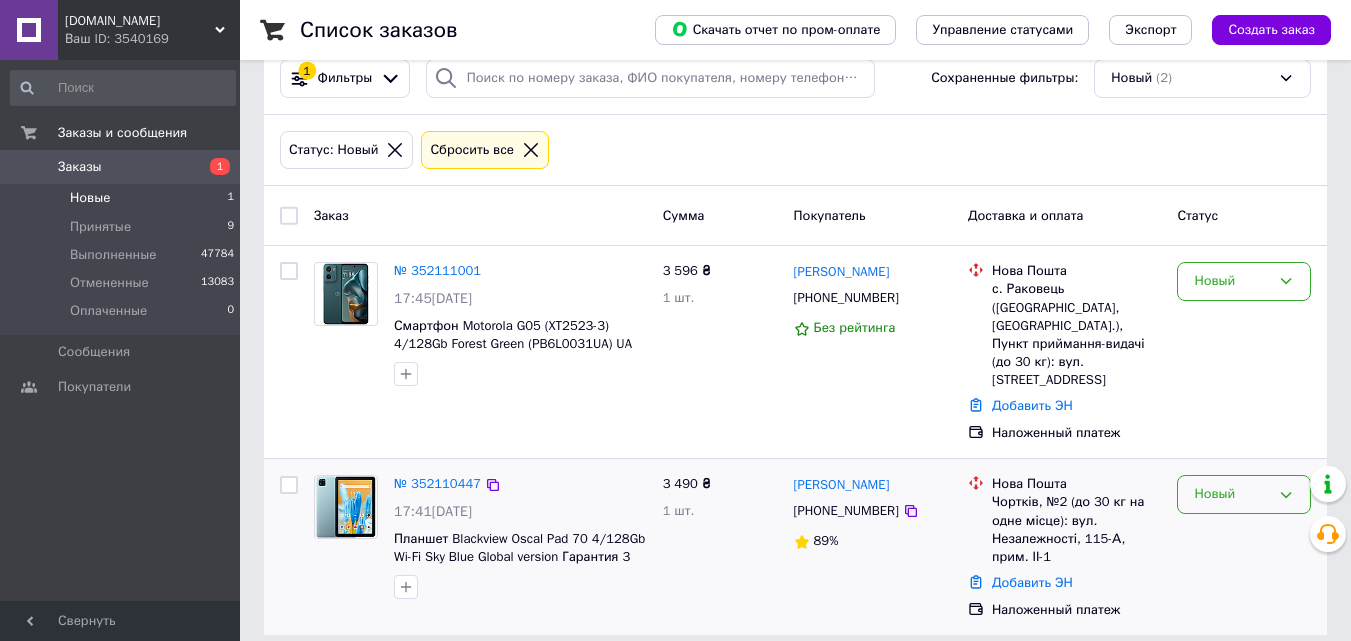 click on "Новый" at bounding box center (1232, 494) 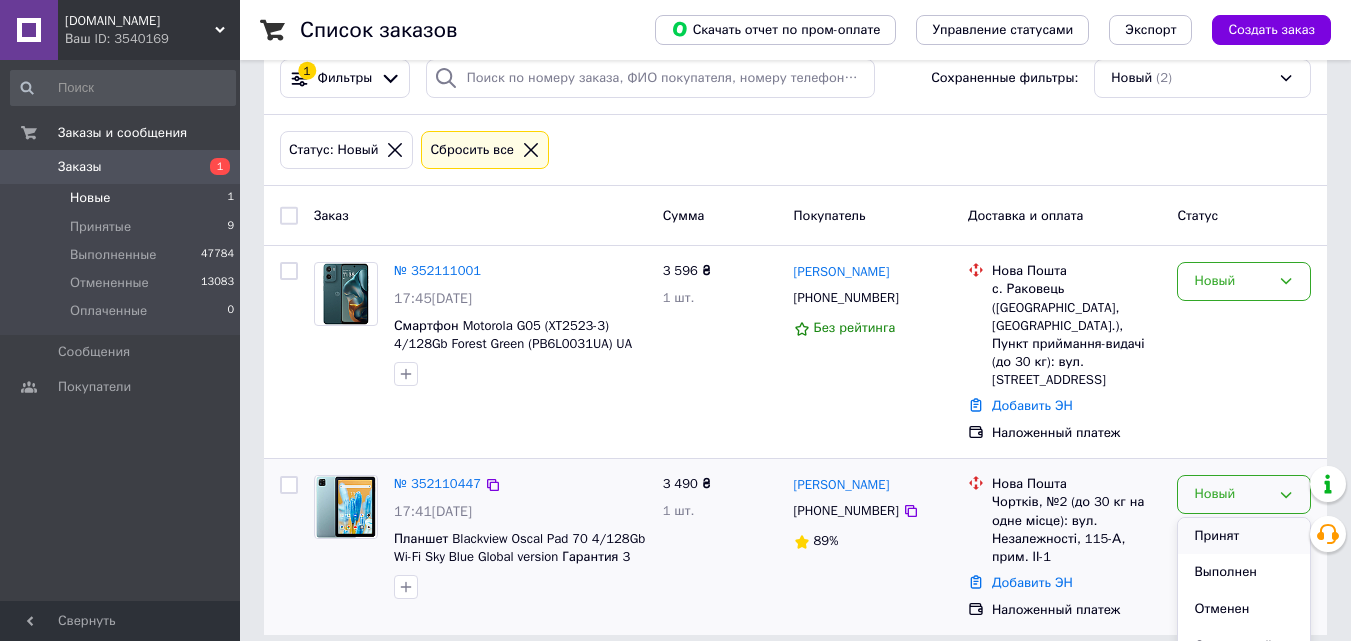 click on "Принят" at bounding box center [1244, 536] 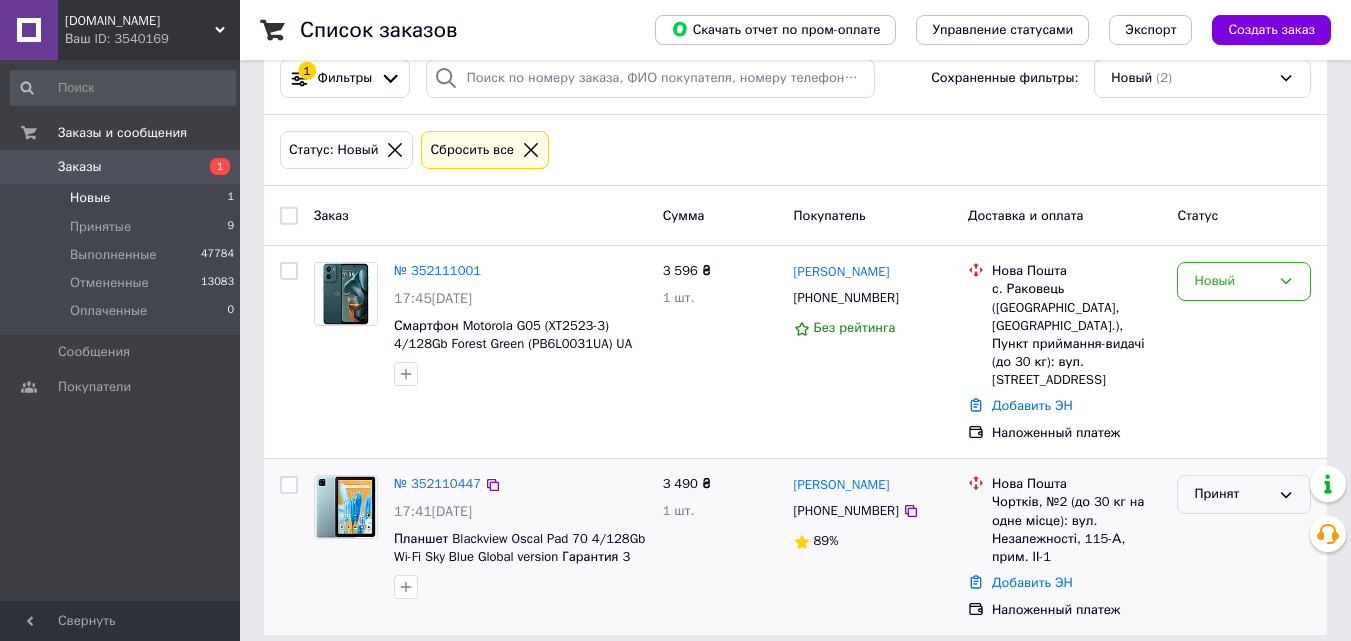 click on "Принят" at bounding box center [1244, 494] 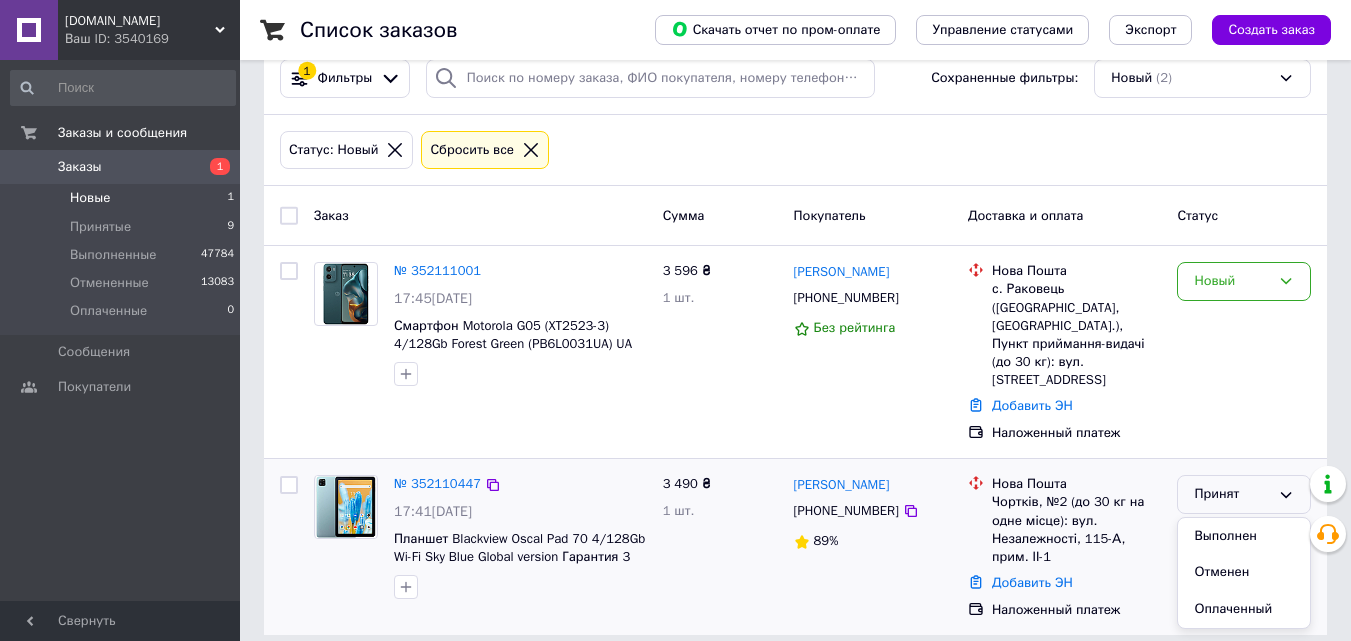 click on "Выполнен" at bounding box center (1244, 536) 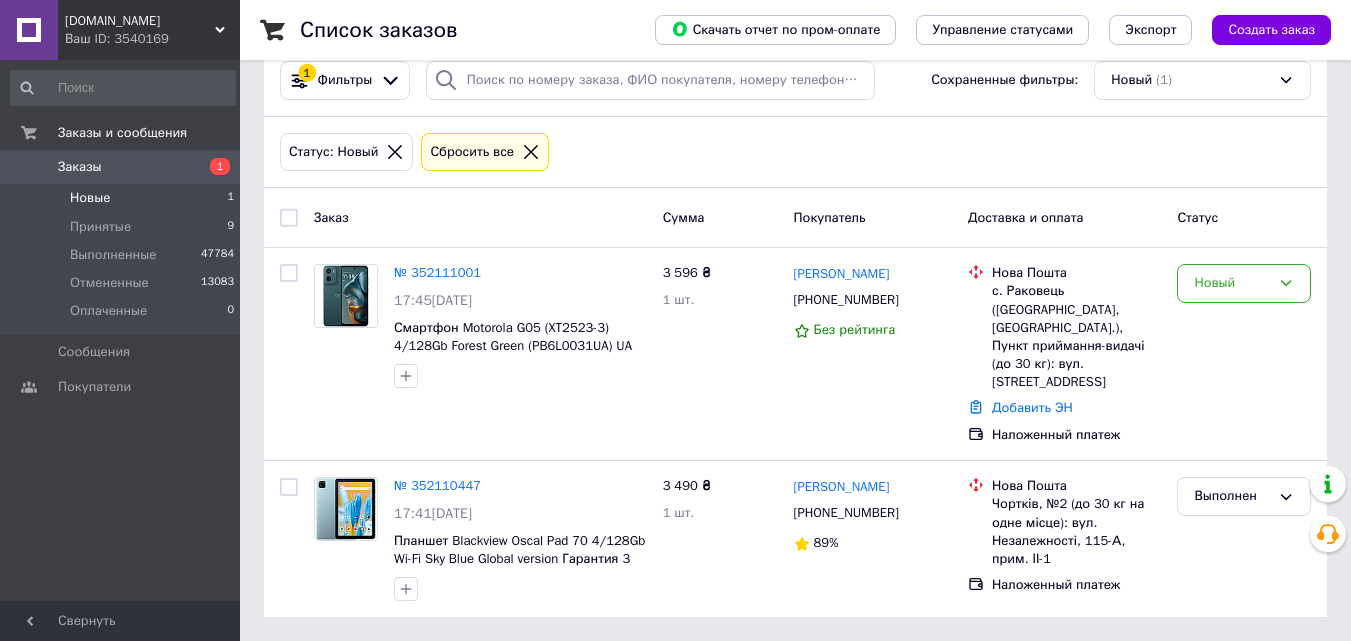 scroll, scrollTop: 21, scrollLeft: 0, axis: vertical 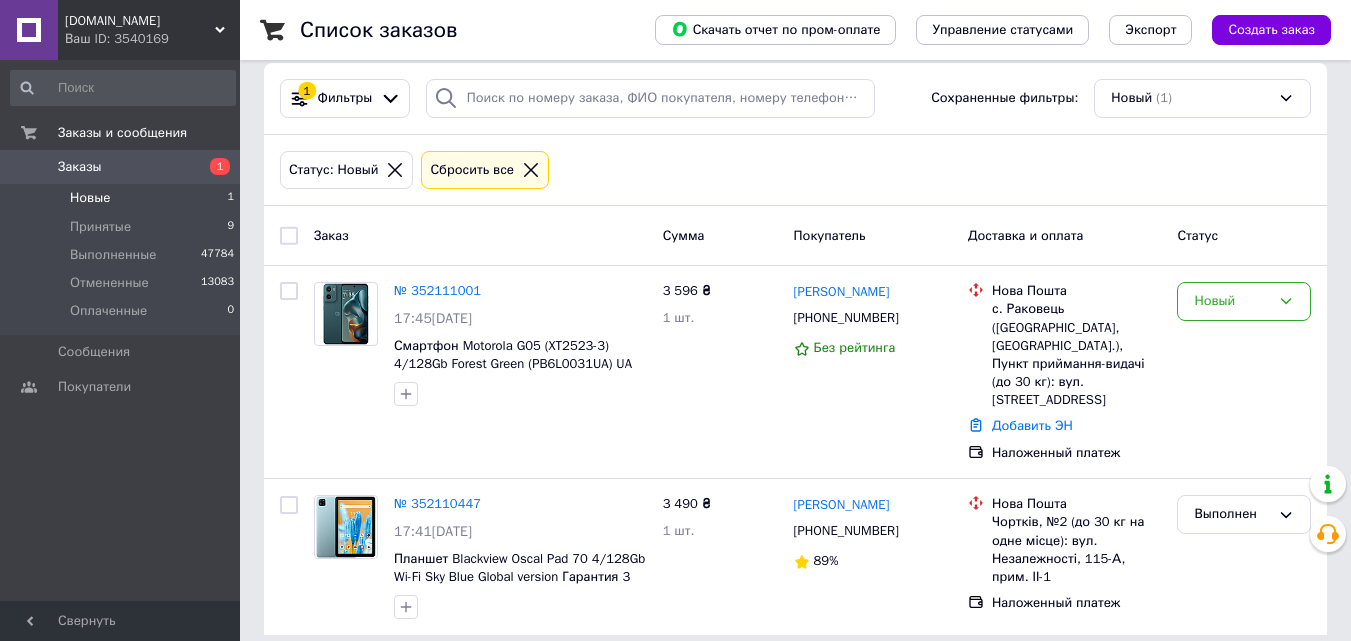 click on "Ваш ID: 3540169" at bounding box center (152, 39) 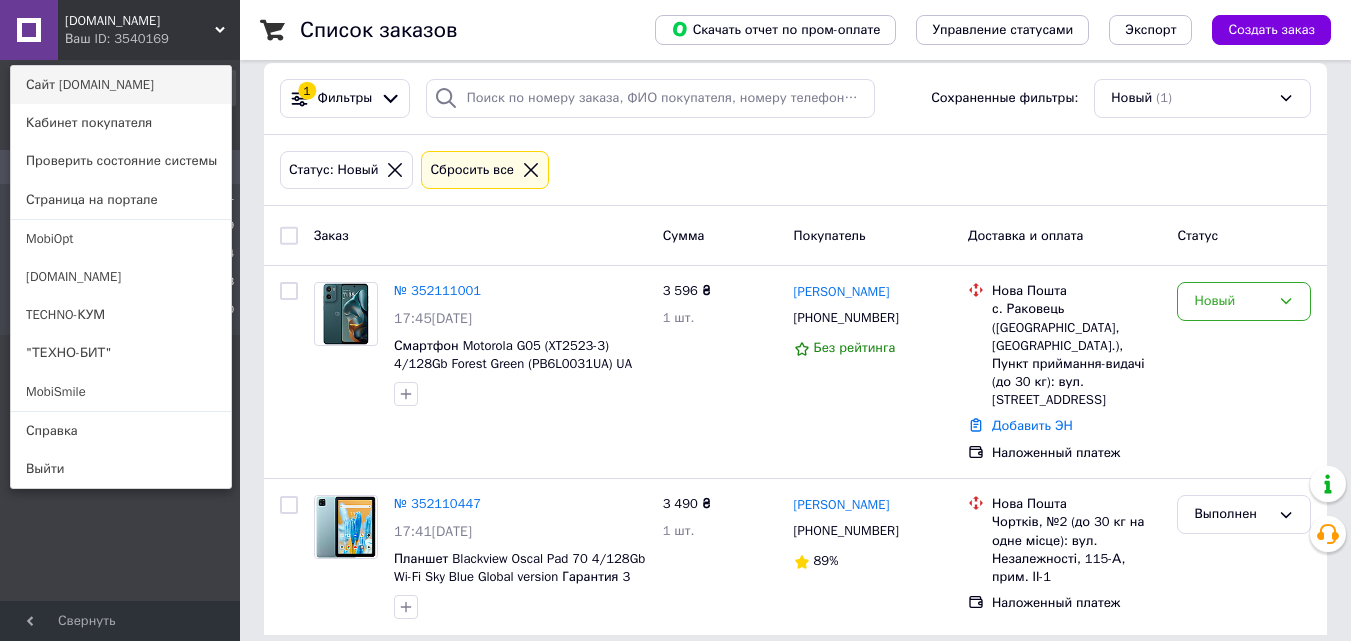 click on "Сайт [DOMAIN_NAME]" at bounding box center (121, 85) 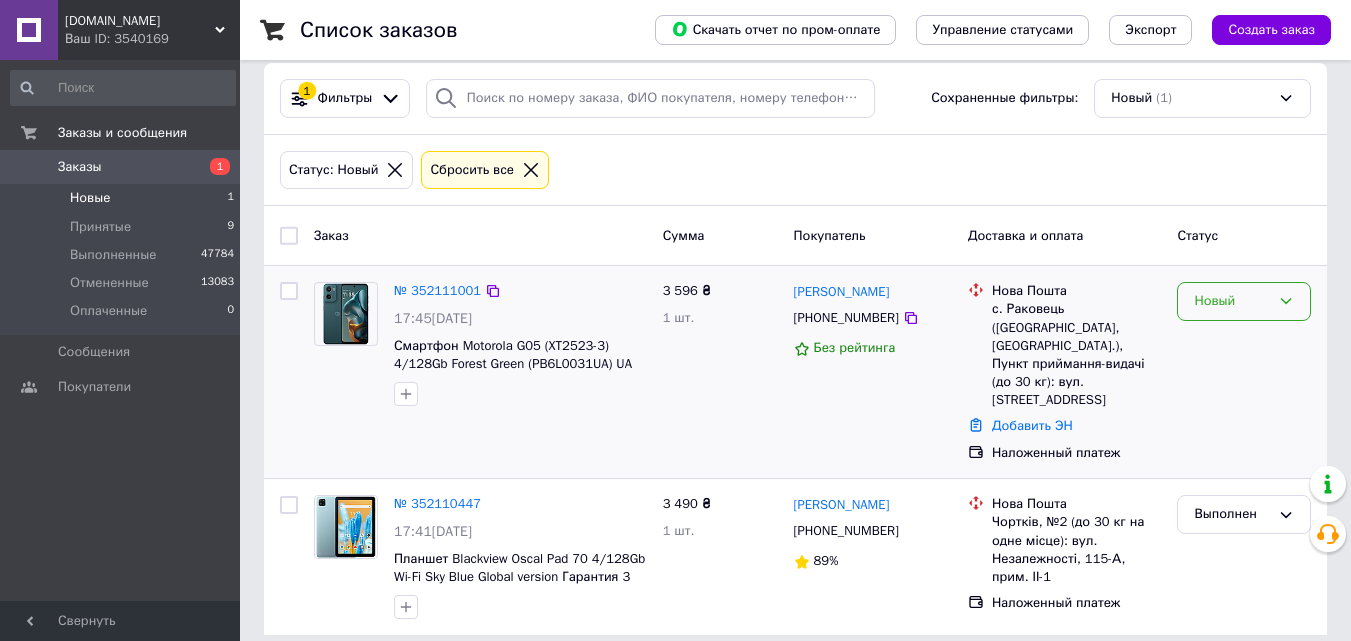 click on "Новый" at bounding box center [1232, 301] 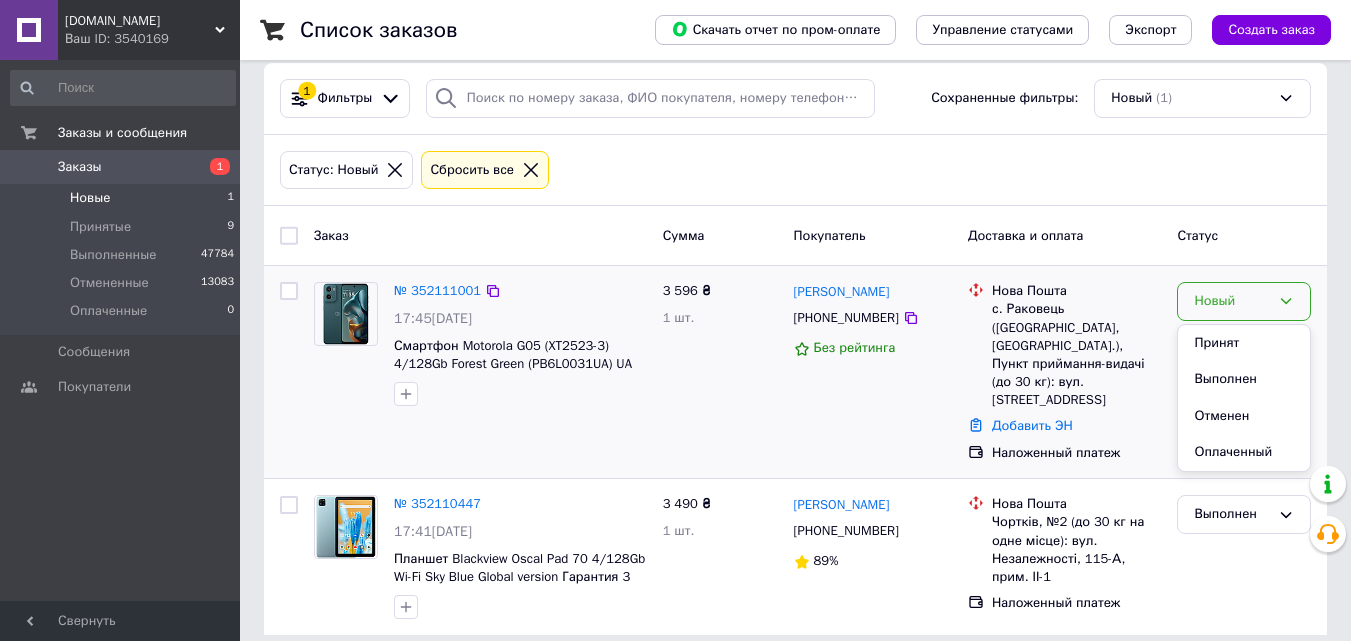click on "Отменен" at bounding box center [1244, 416] 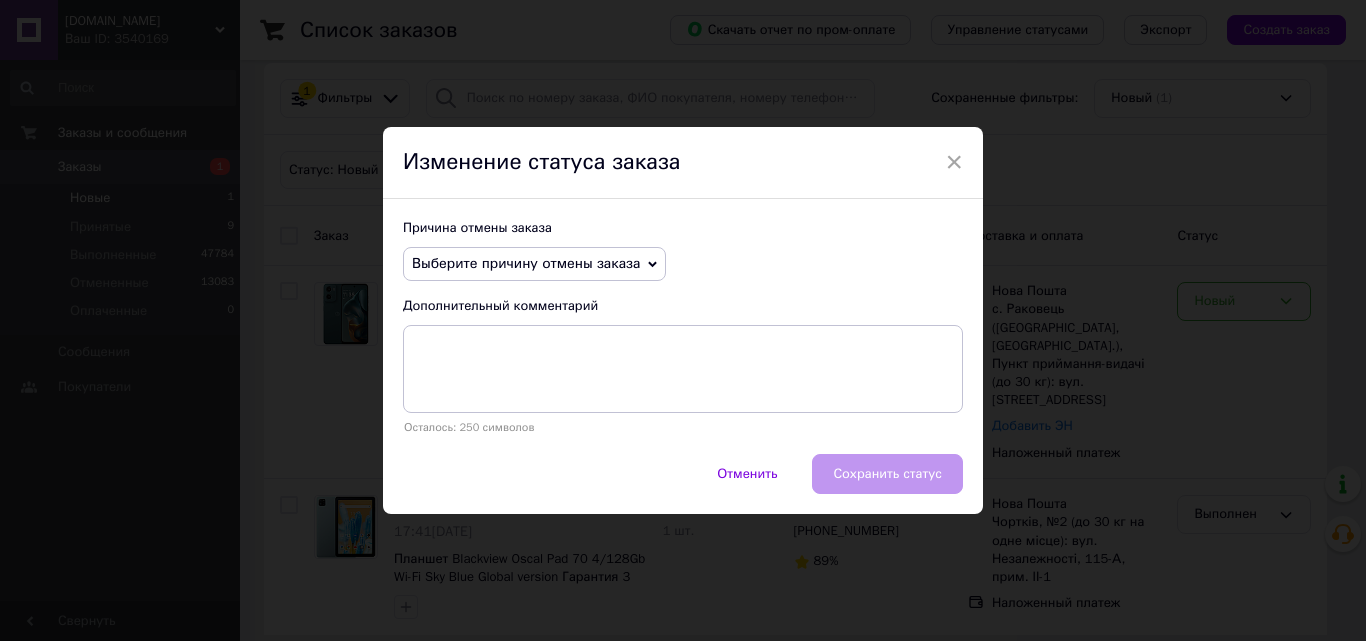 click on "Выберите причину отмены заказа" at bounding box center [534, 264] 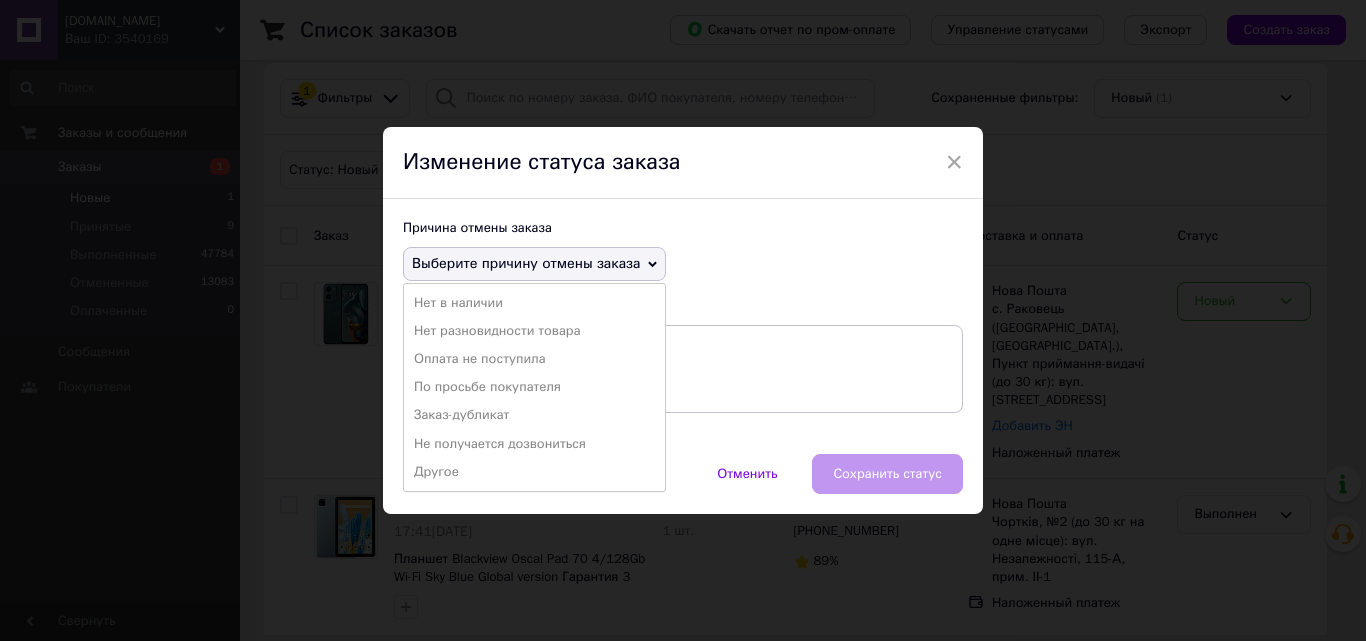 click on "Нет разновидности товара" at bounding box center [534, 331] 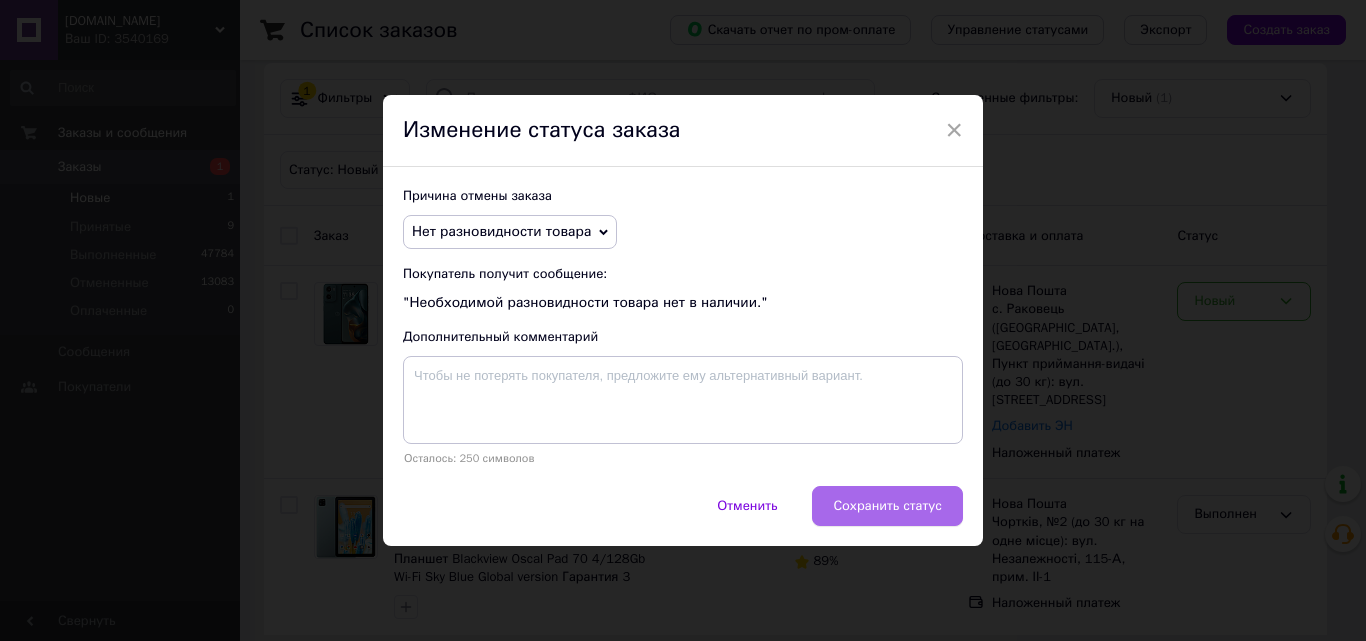 click on "Сохранить статус" at bounding box center [887, 506] 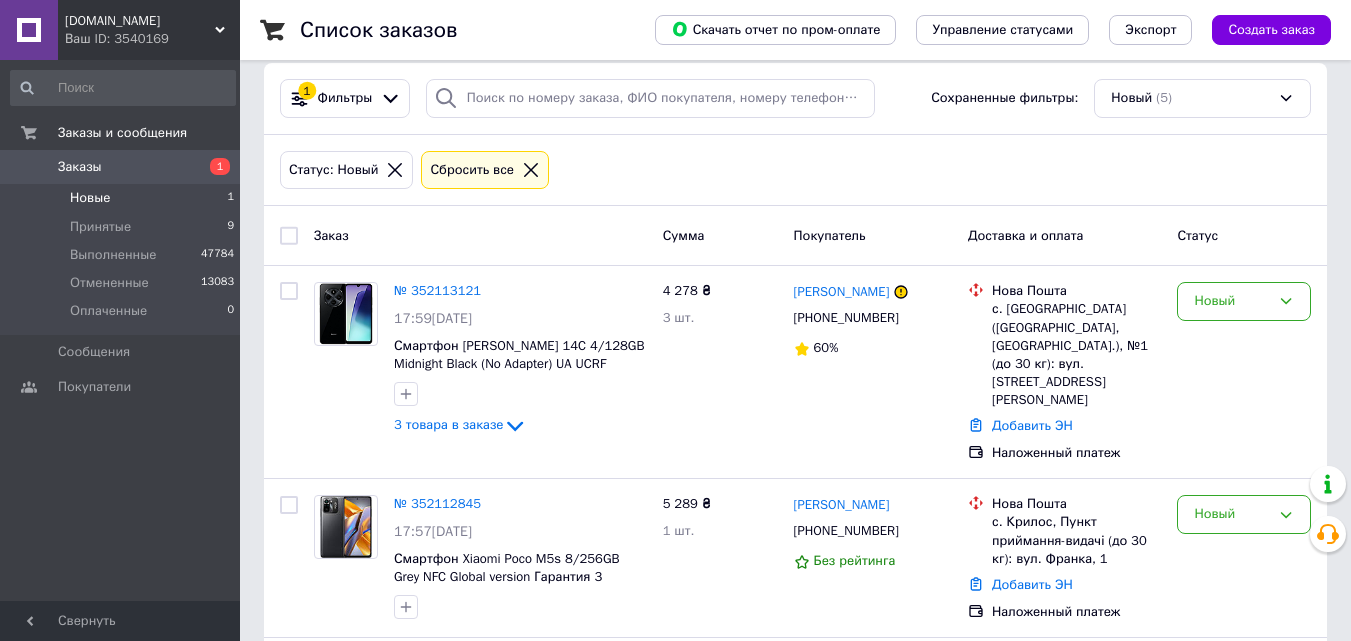 click on "Новые 1" at bounding box center [123, 198] 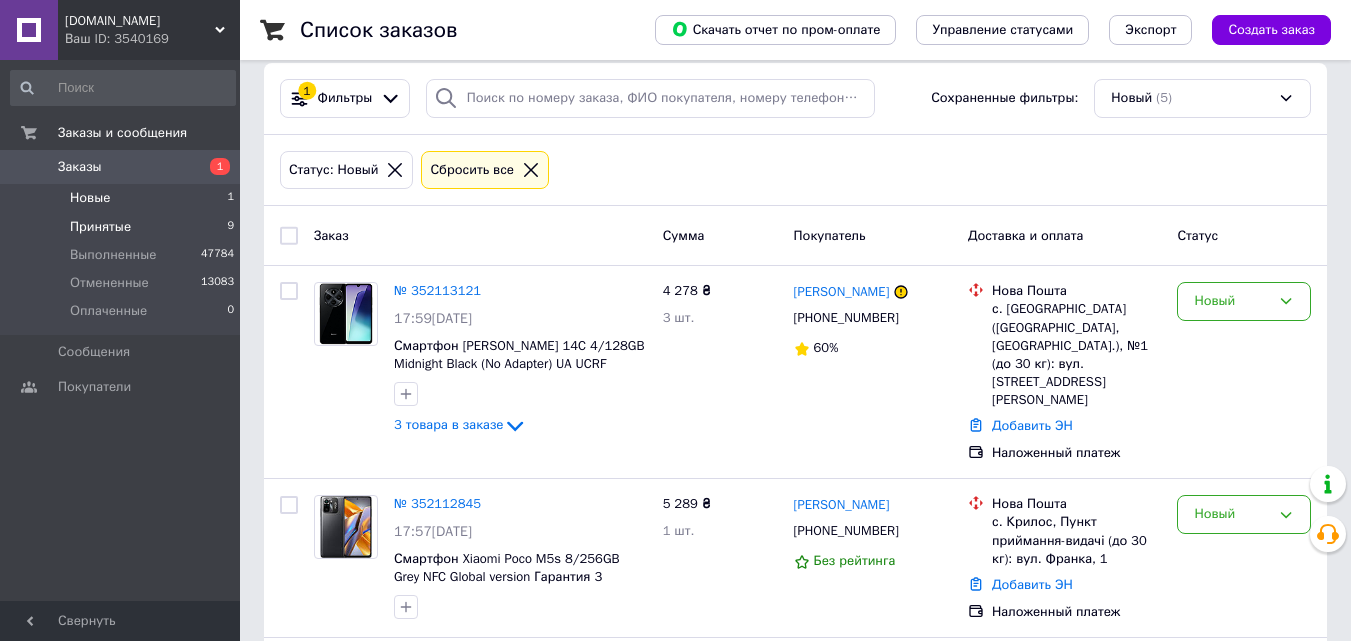 click on "Принятые 9" at bounding box center [123, 227] 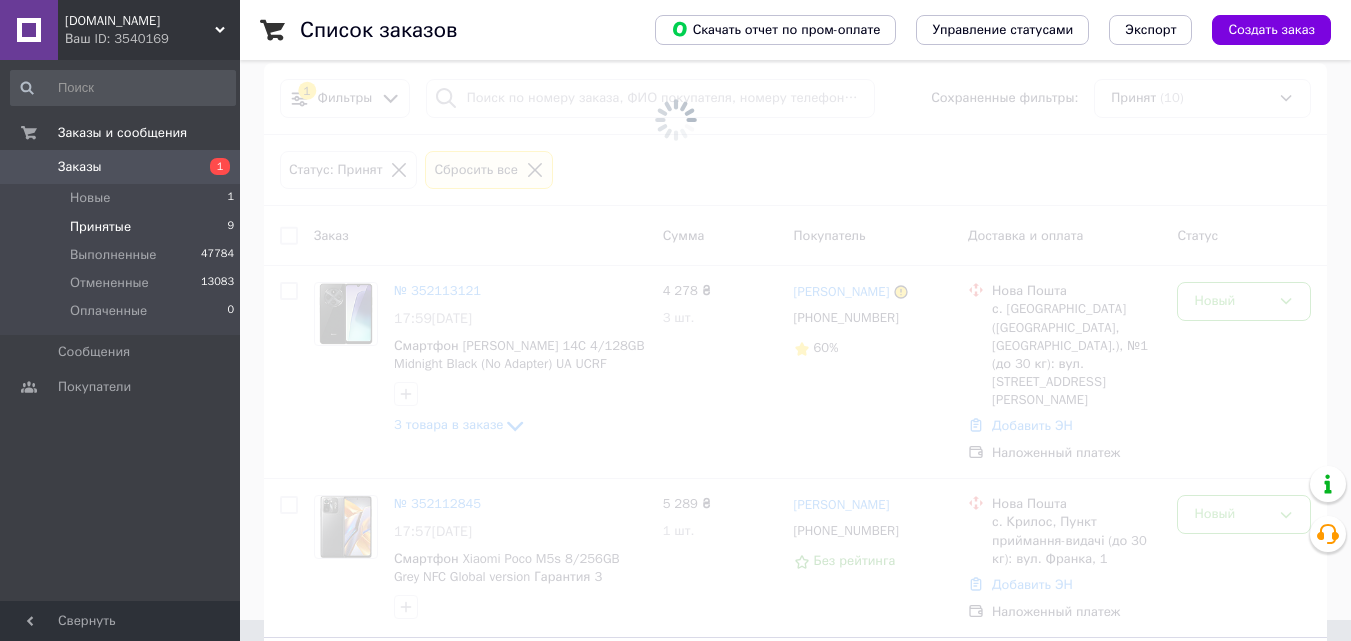 click on "Принятые 9" at bounding box center [123, 227] 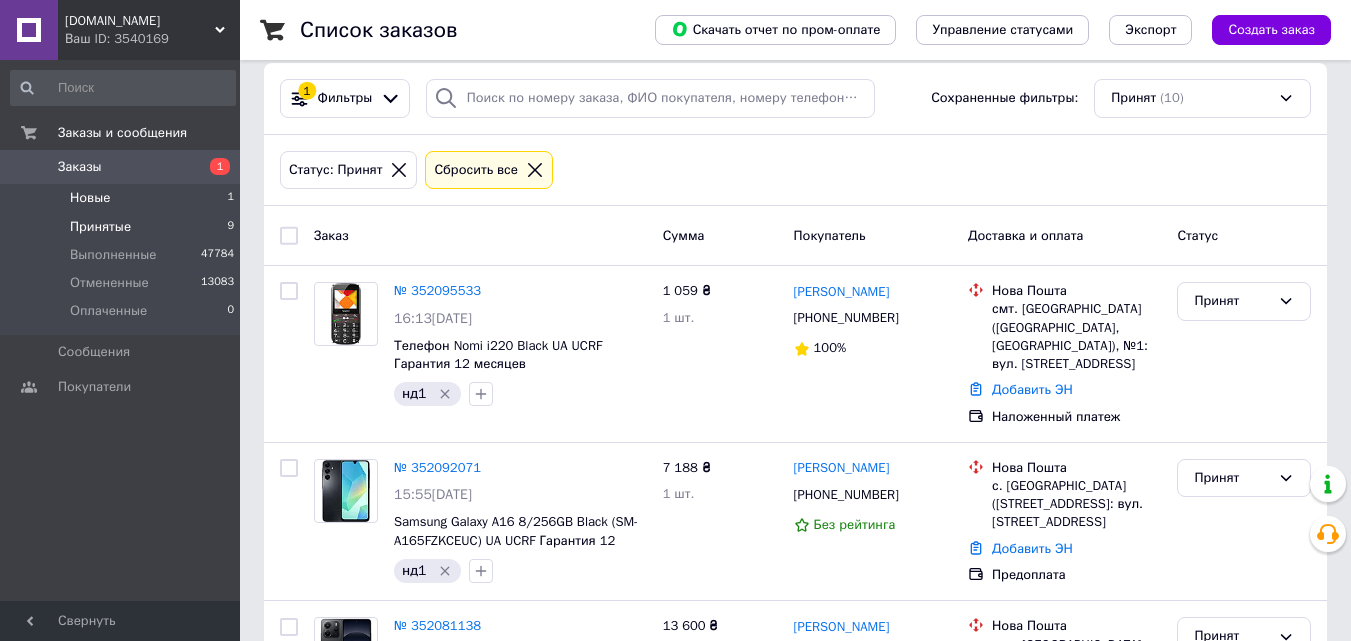 scroll, scrollTop: 0, scrollLeft: 0, axis: both 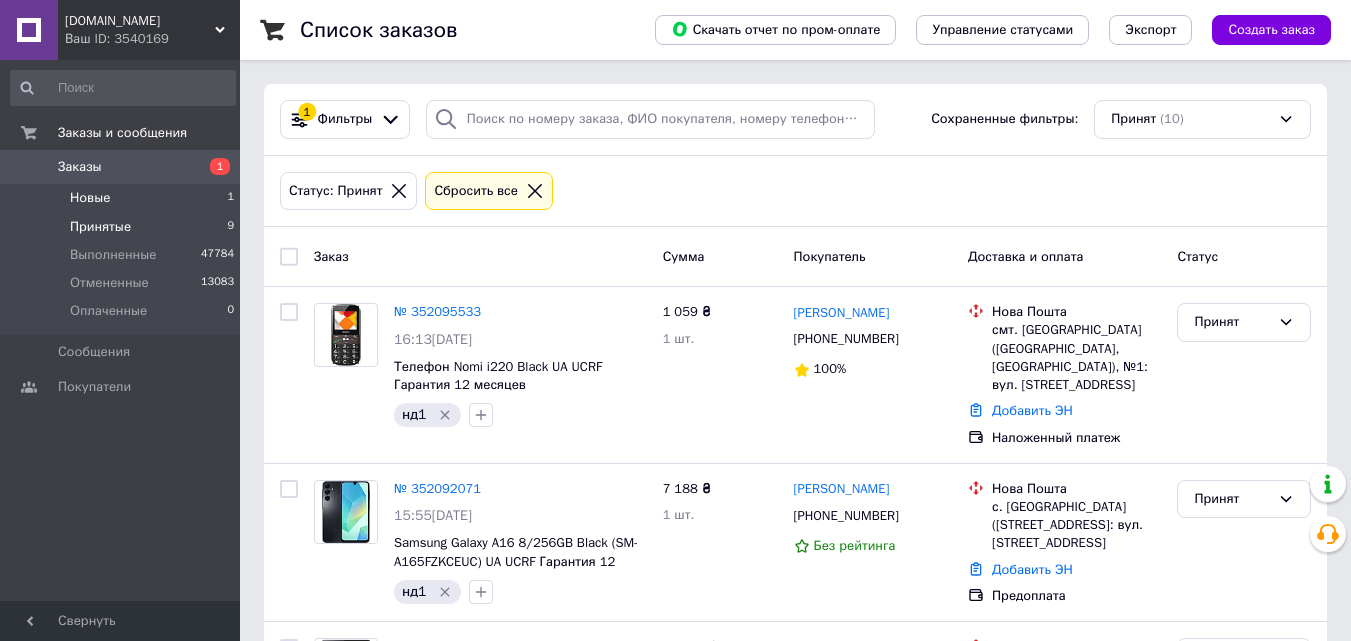click on "Новые 1" at bounding box center [123, 198] 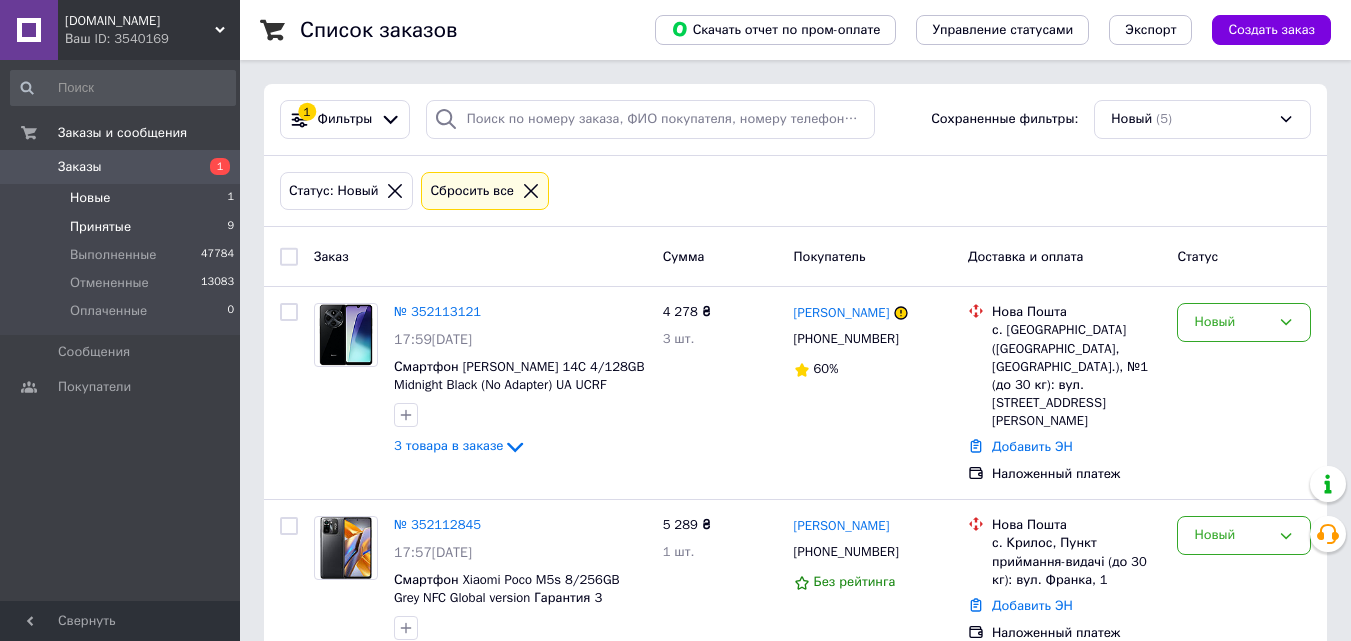 click on "Принятые 9" at bounding box center (123, 227) 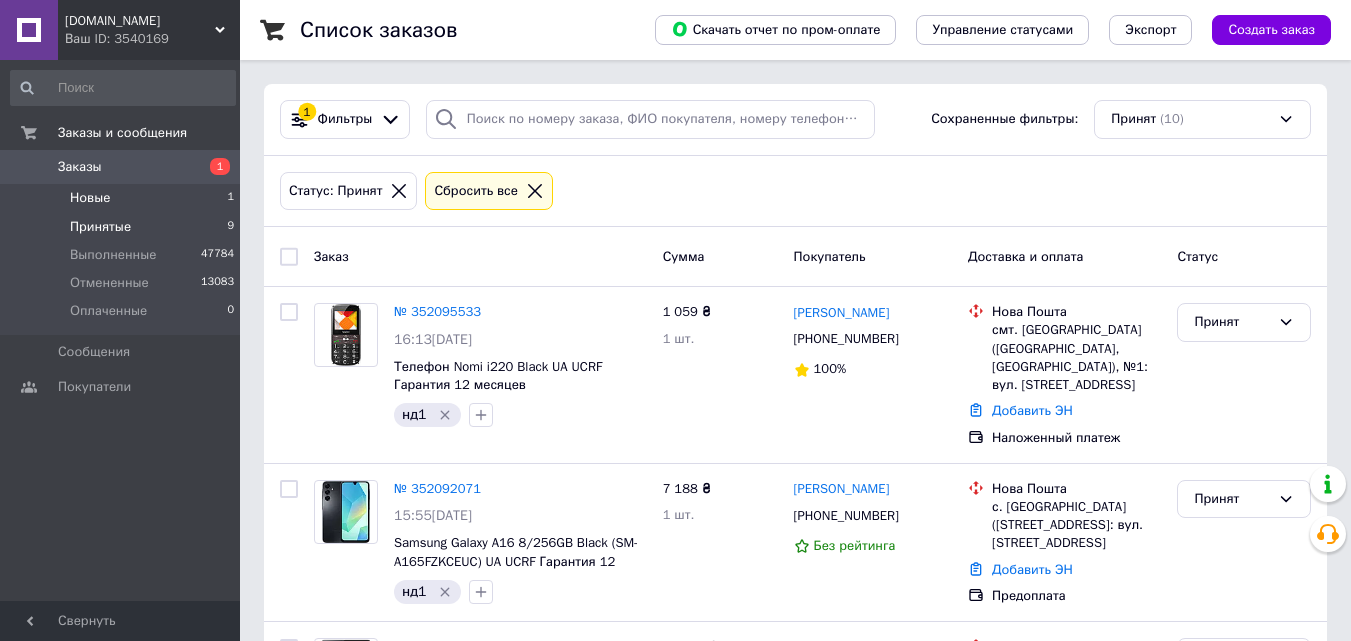 click on "Новые 1" at bounding box center [123, 198] 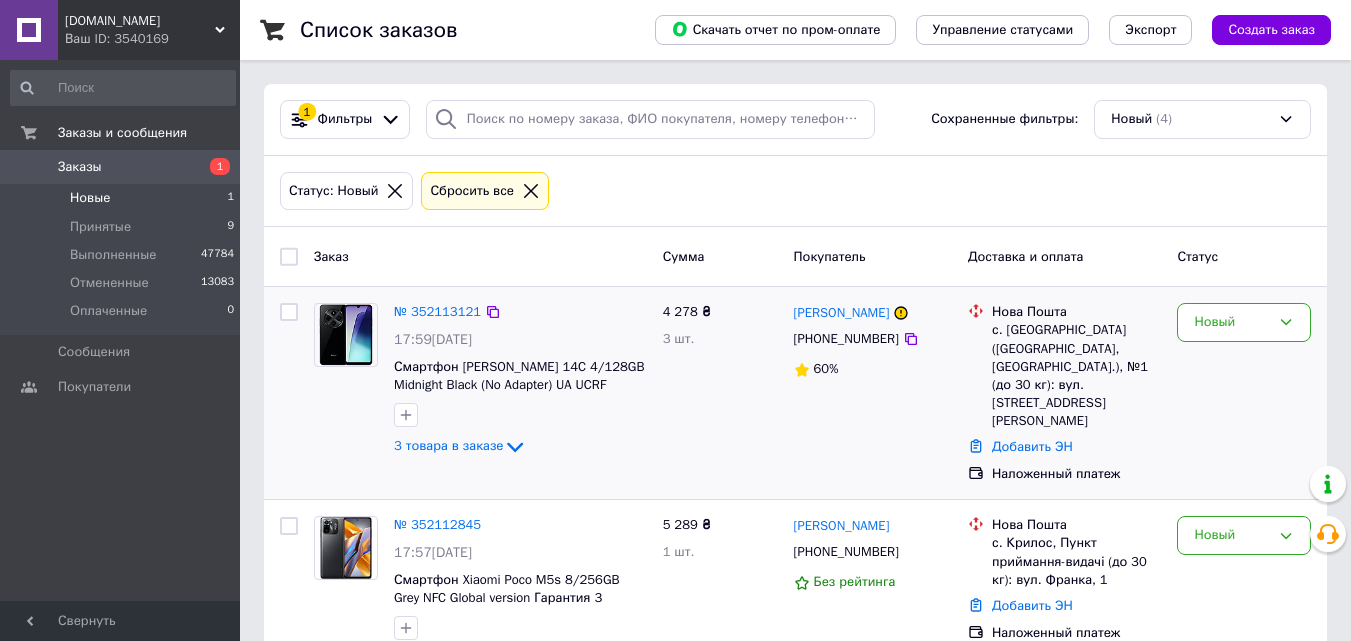 scroll, scrollTop: 370, scrollLeft: 0, axis: vertical 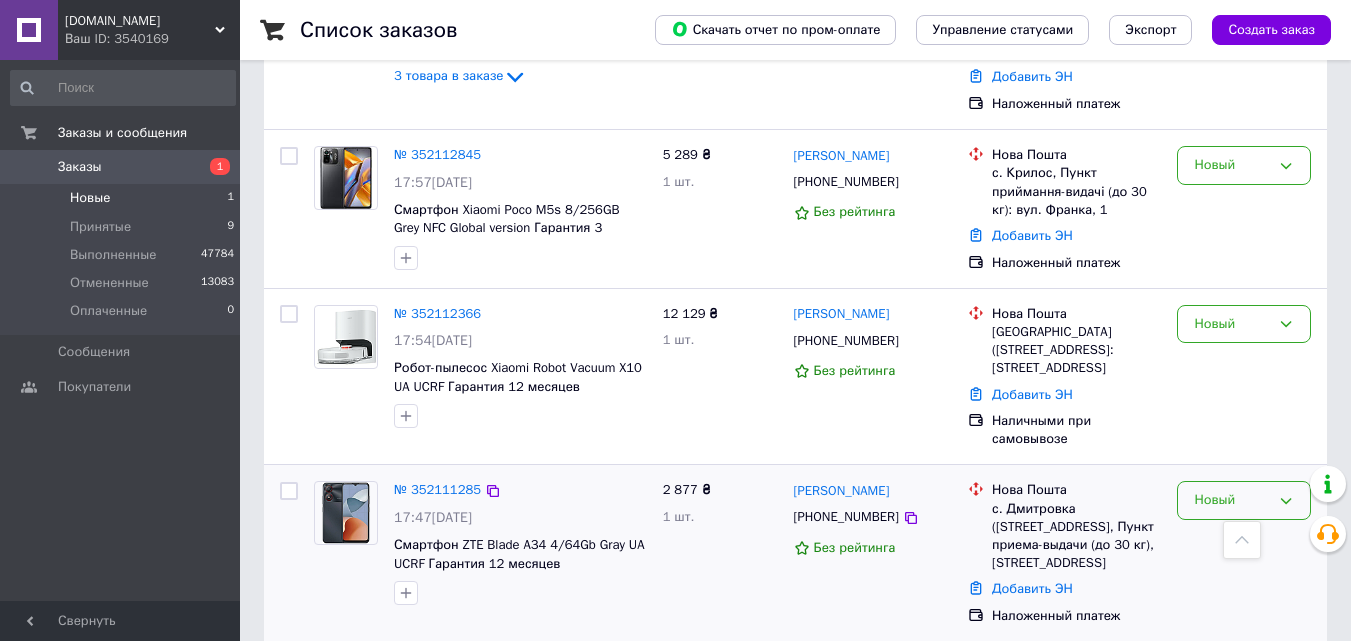 click on "Новый" at bounding box center [1244, 500] 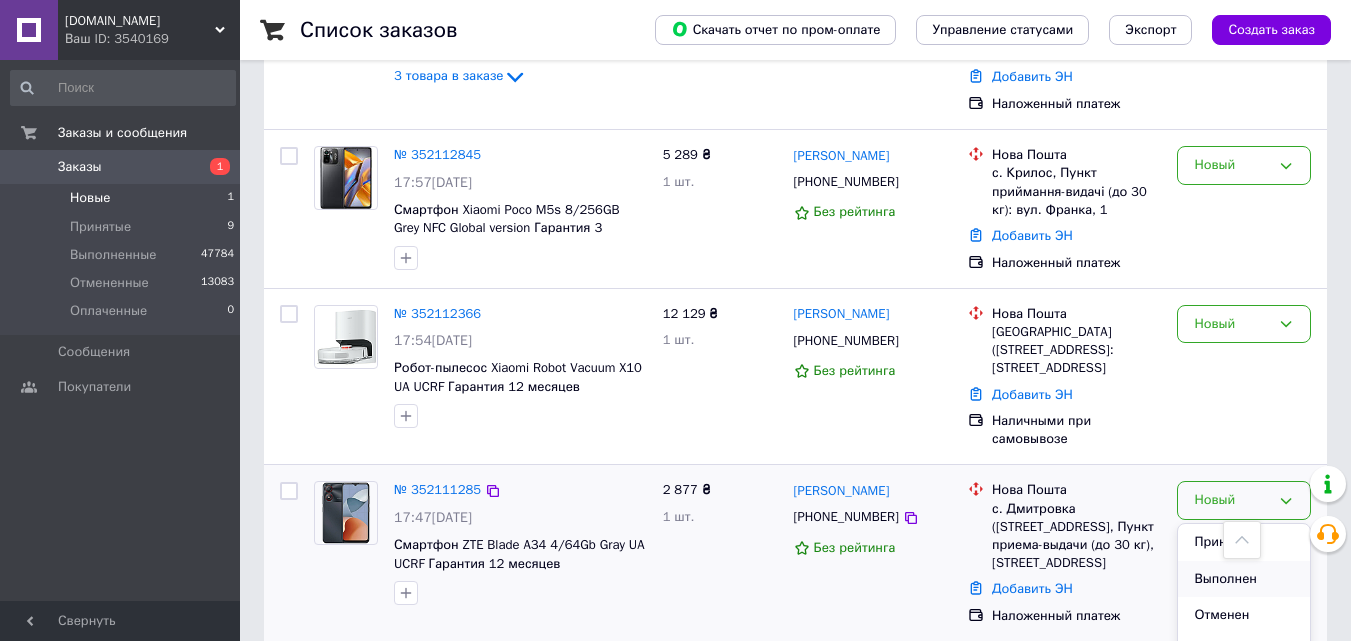 drag, startPoint x: 1202, startPoint y: 588, endPoint x: 1201, endPoint y: 545, distance: 43.011627 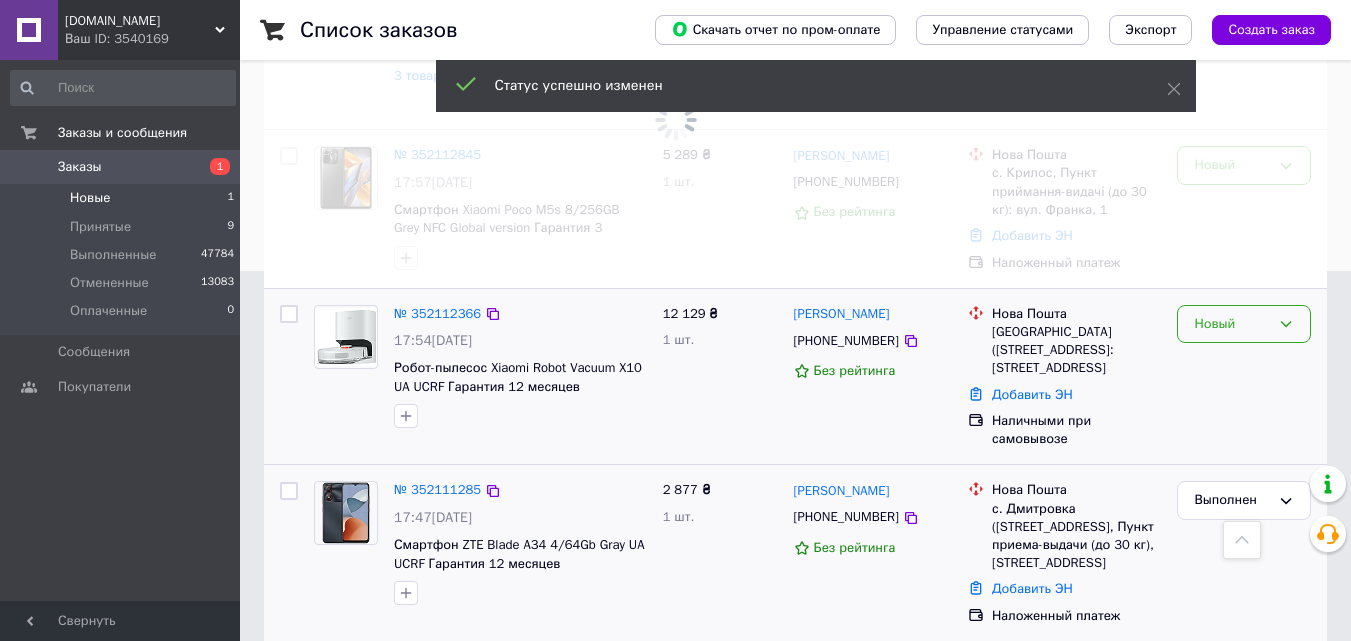 scroll, scrollTop: 350, scrollLeft: 0, axis: vertical 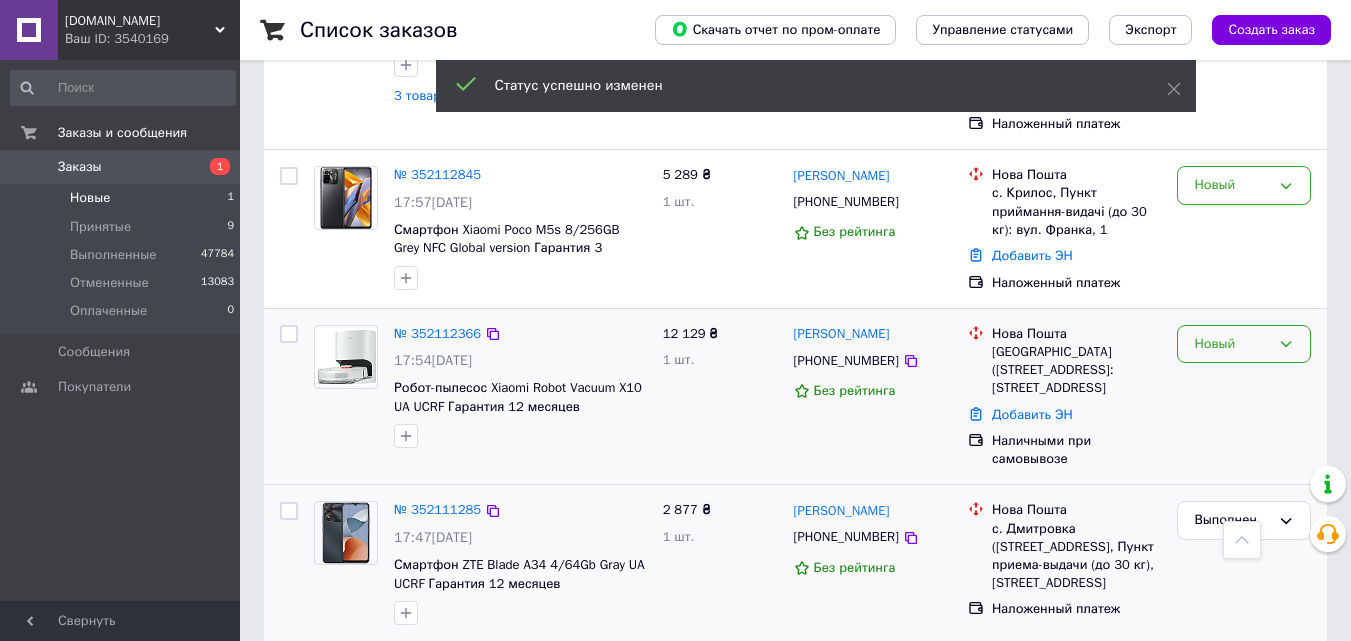 click on "Новый" at bounding box center [1244, 344] 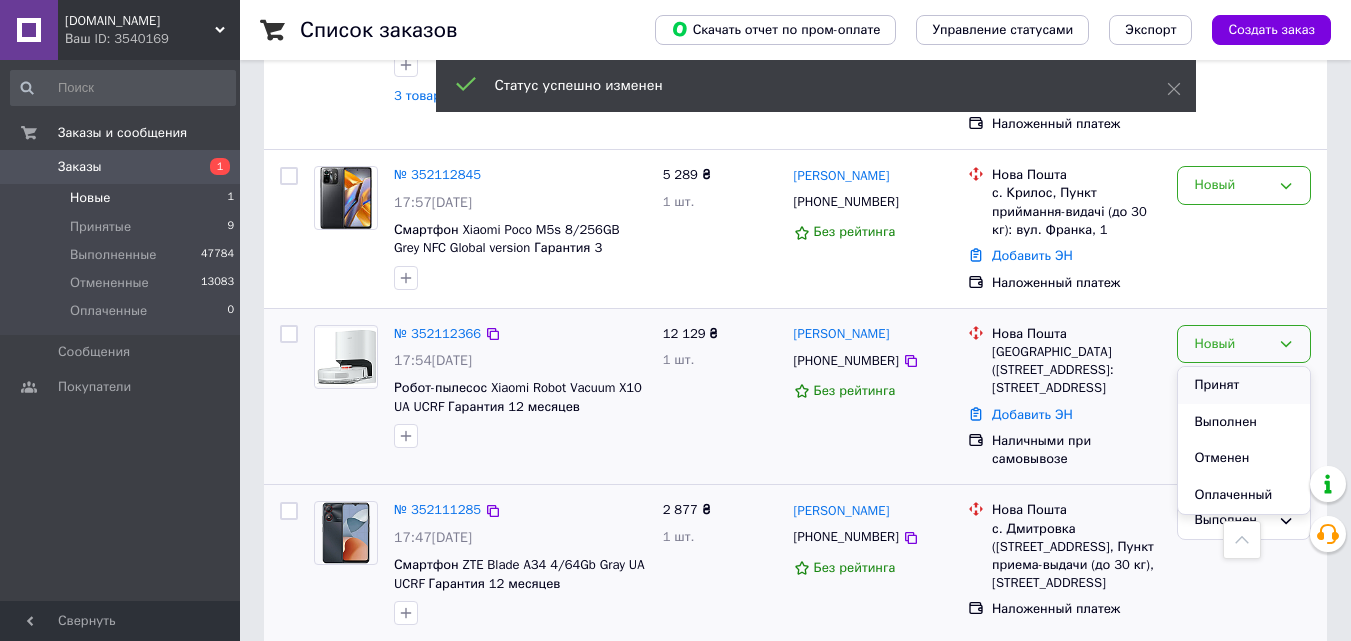 click on "Принят" at bounding box center [1244, 385] 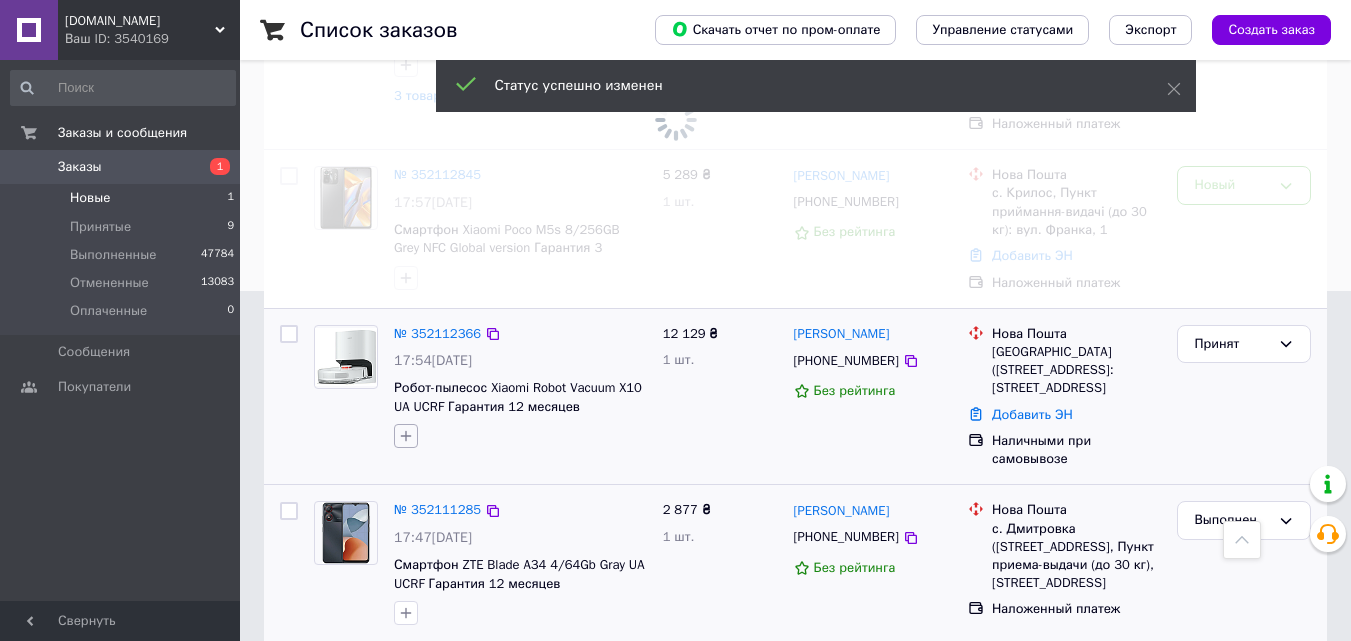 click 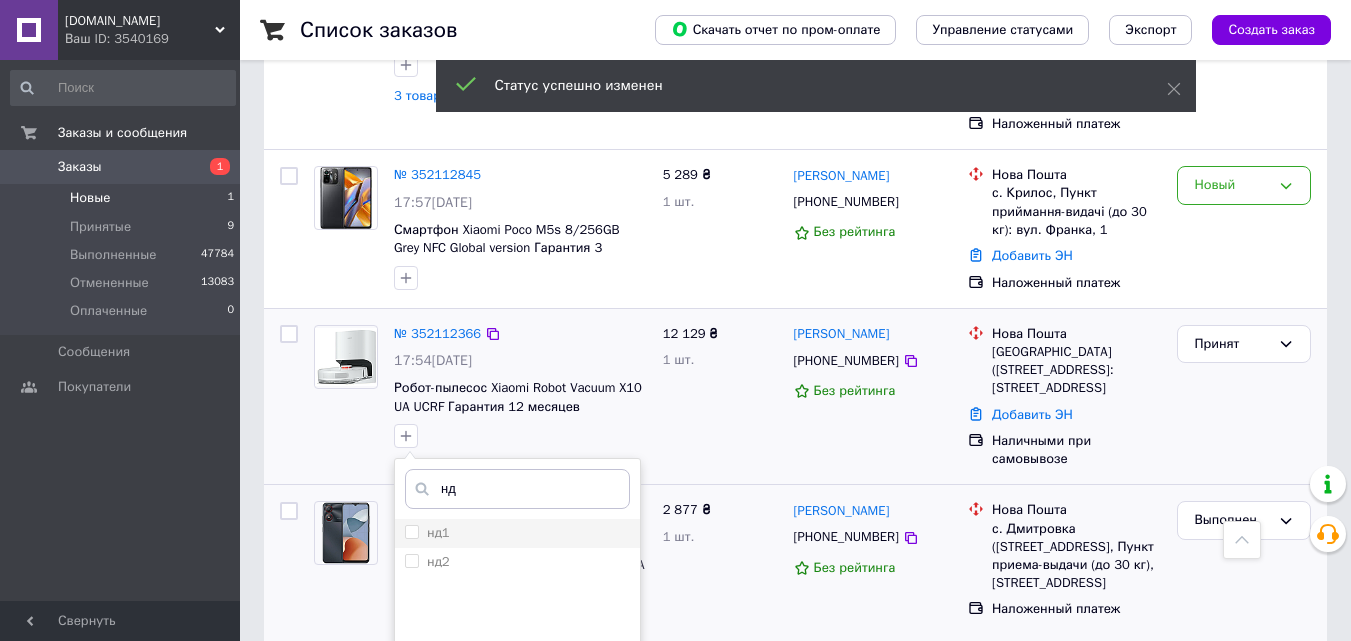 type on "нд" 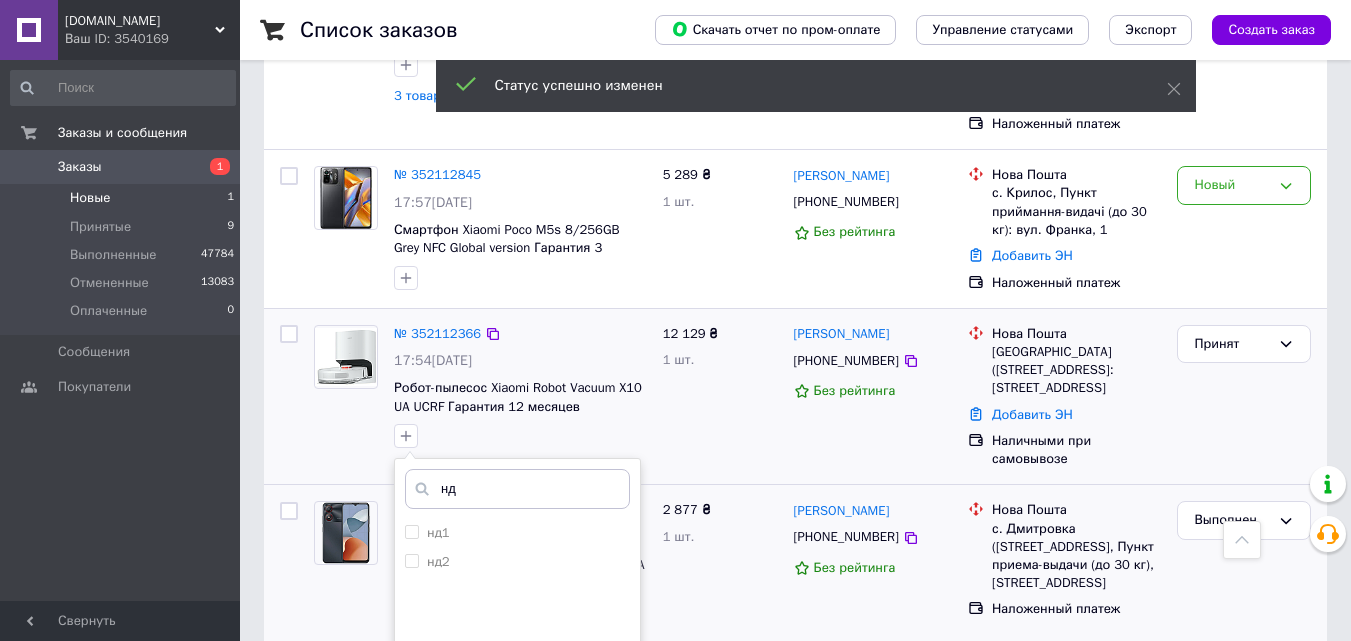 drag, startPoint x: 471, startPoint y: 508, endPoint x: 551, endPoint y: 399, distance: 135.20724 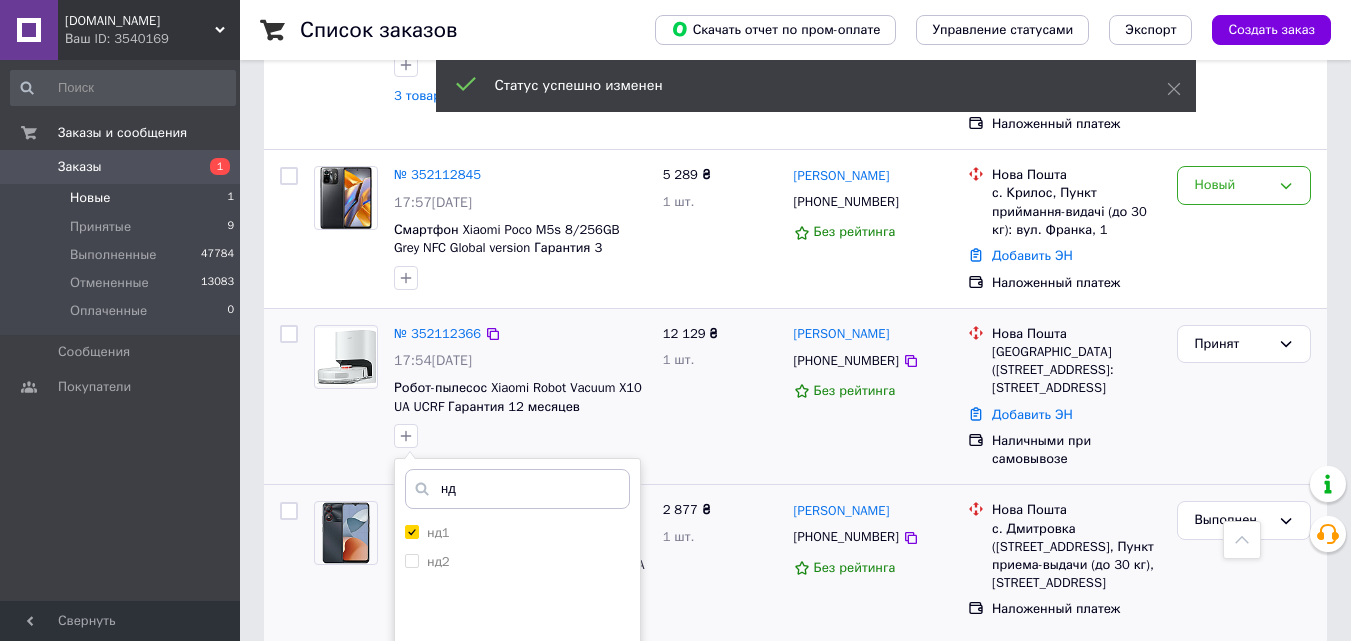 checkbox on "true" 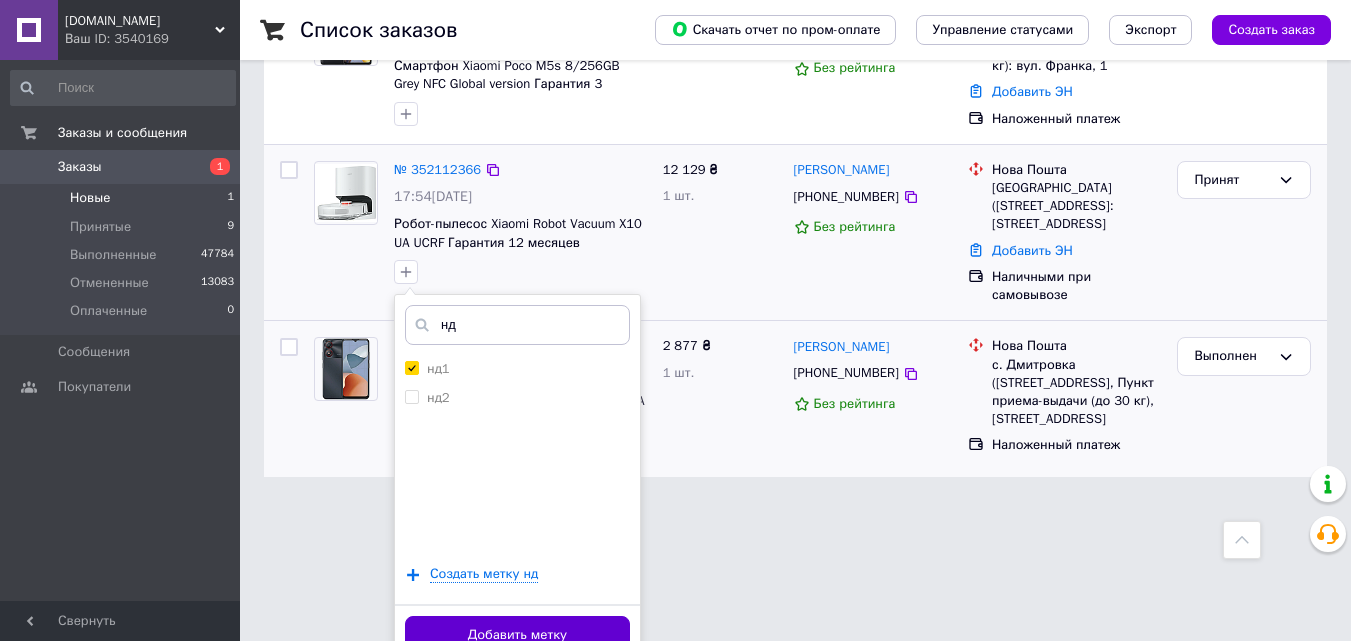 click on "Добавить метку" at bounding box center [517, 635] 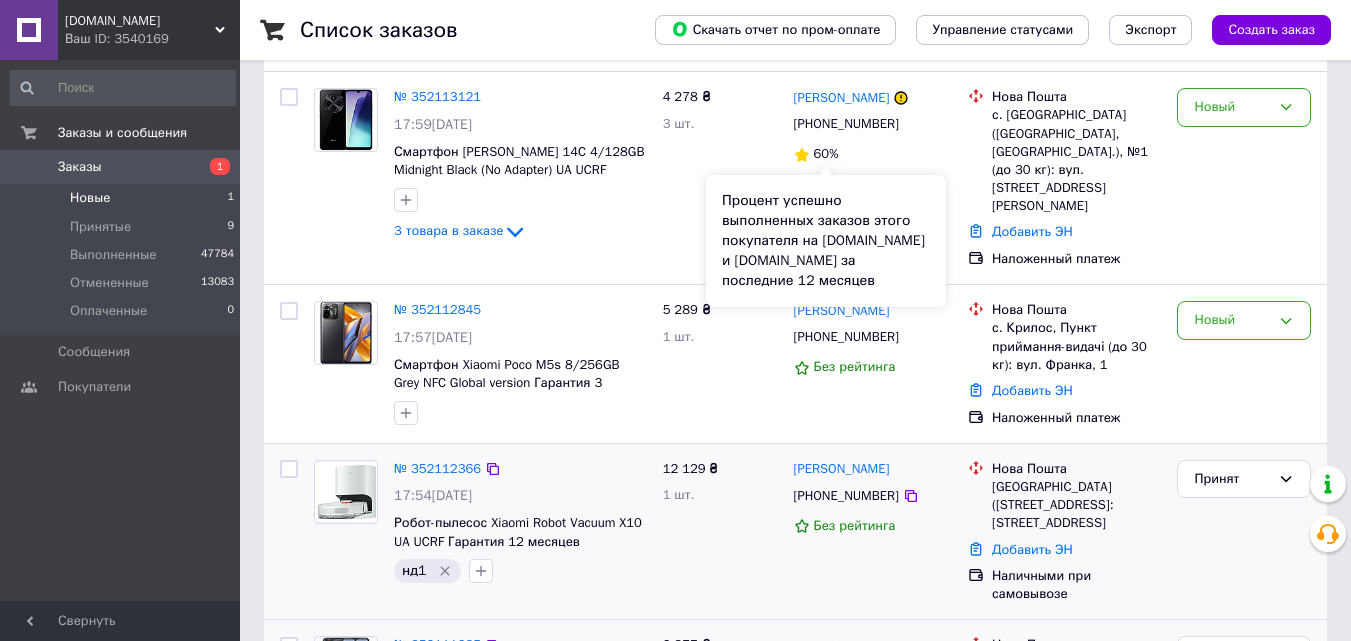 scroll, scrollTop: 250, scrollLeft: 0, axis: vertical 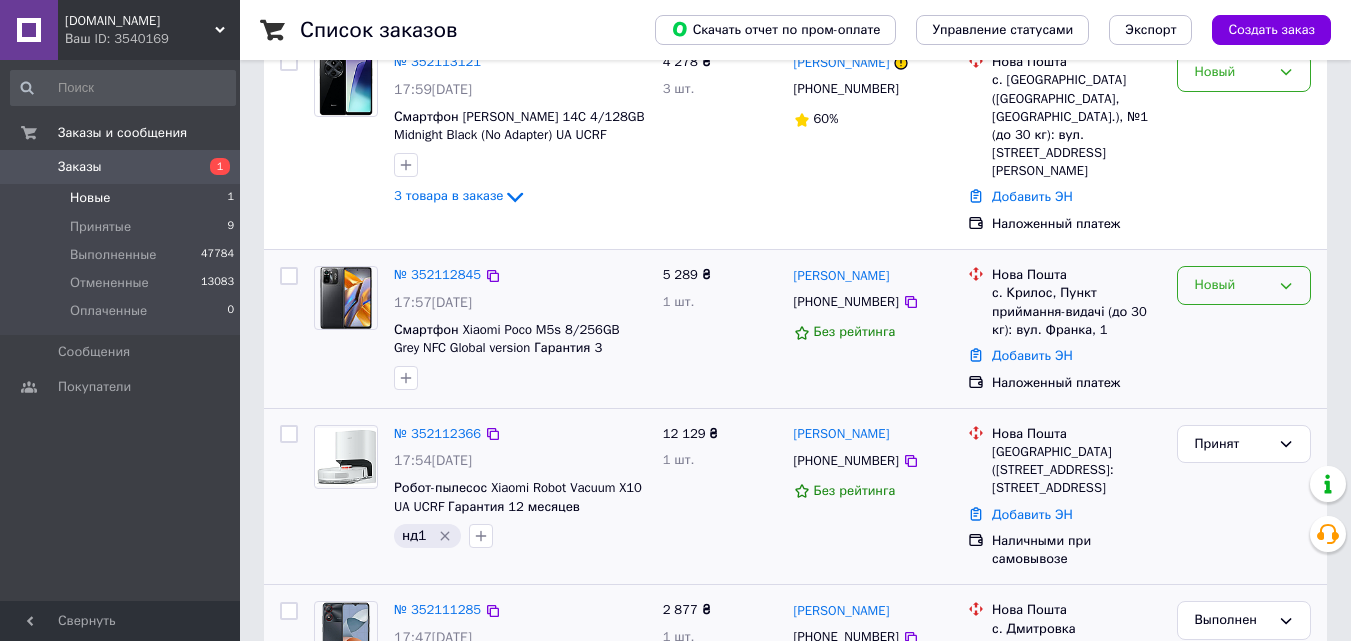 click on "Новый" at bounding box center (1244, 285) 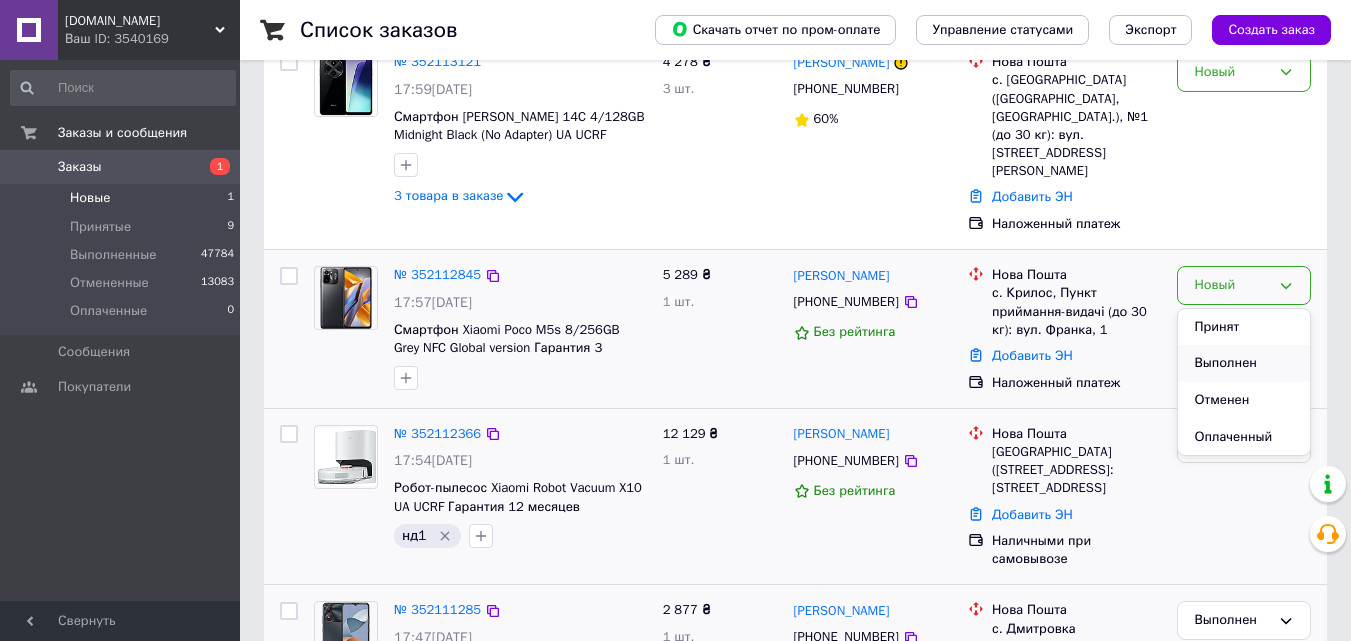 click on "Выполнен" at bounding box center (1244, 363) 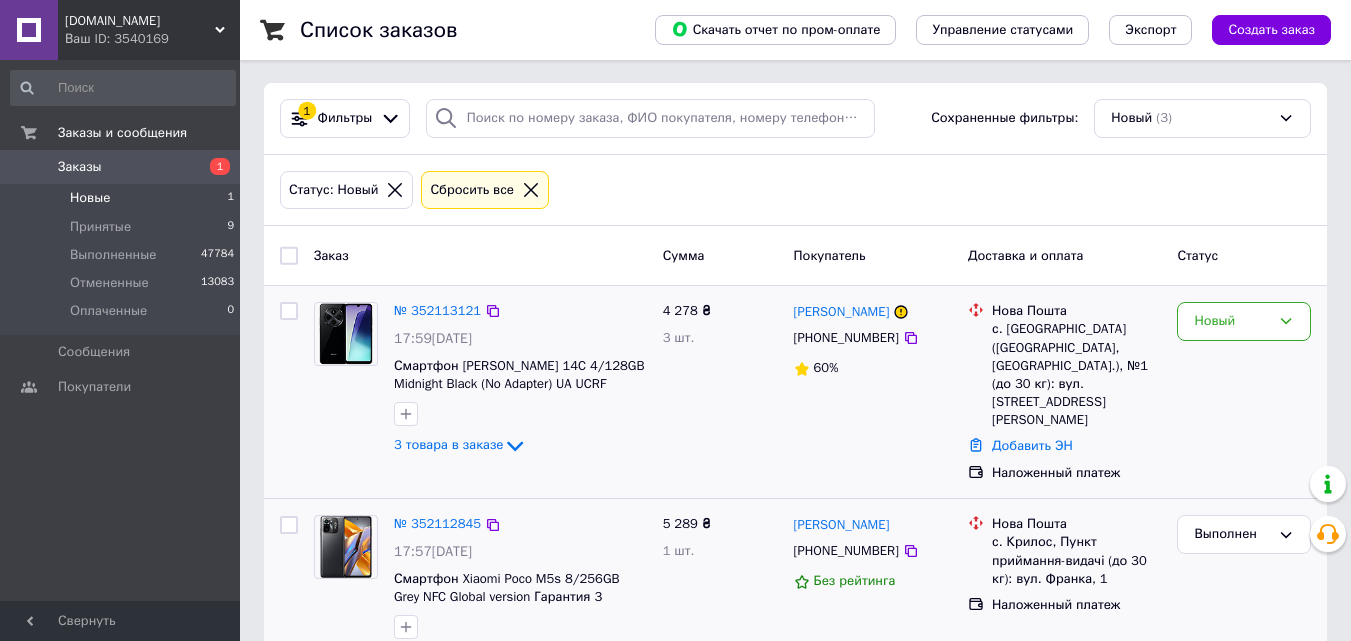 scroll, scrollTop: 0, scrollLeft: 0, axis: both 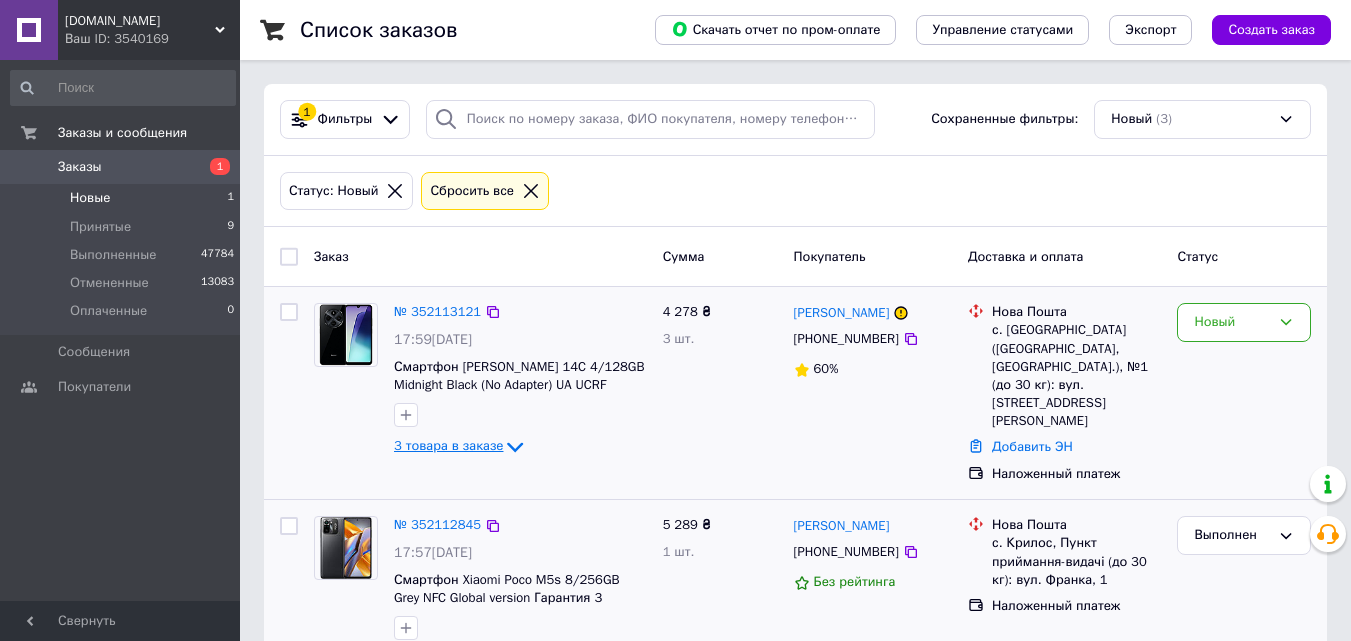 click 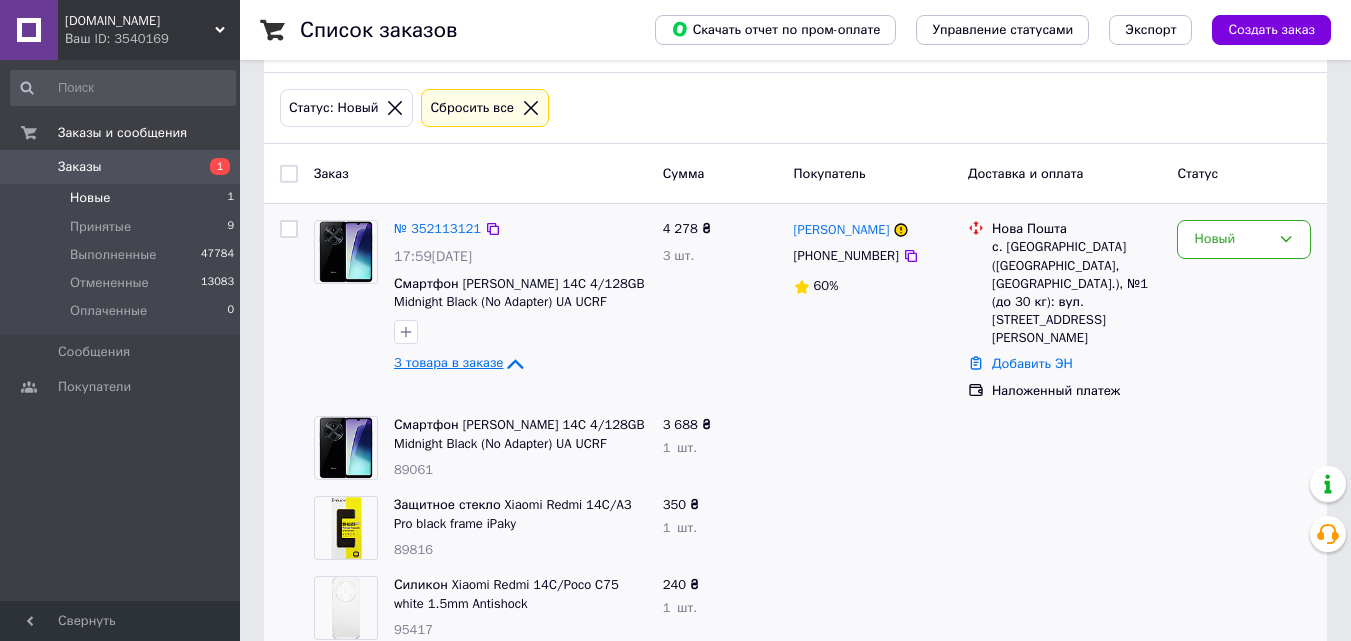 scroll, scrollTop: 200, scrollLeft: 0, axis: vertical 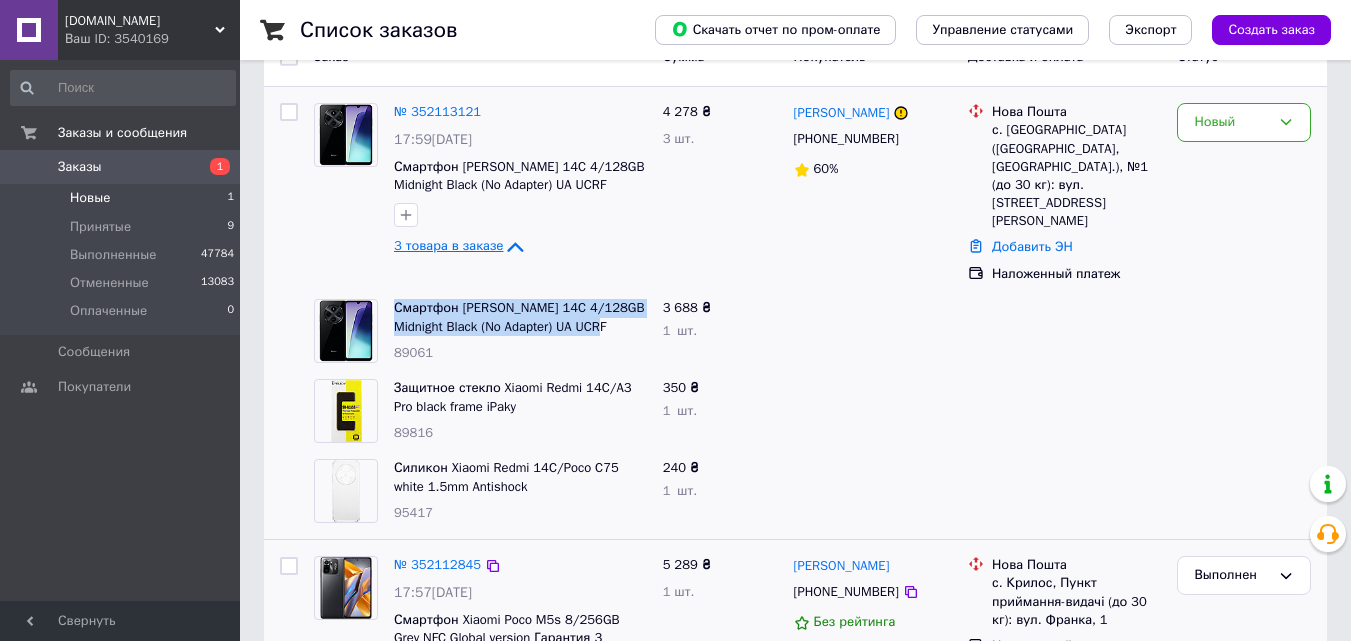 drag, startPoint x: 617, startPoint y: 303, endPoint x: 391, endPoint y: 282, distance: 226.97357 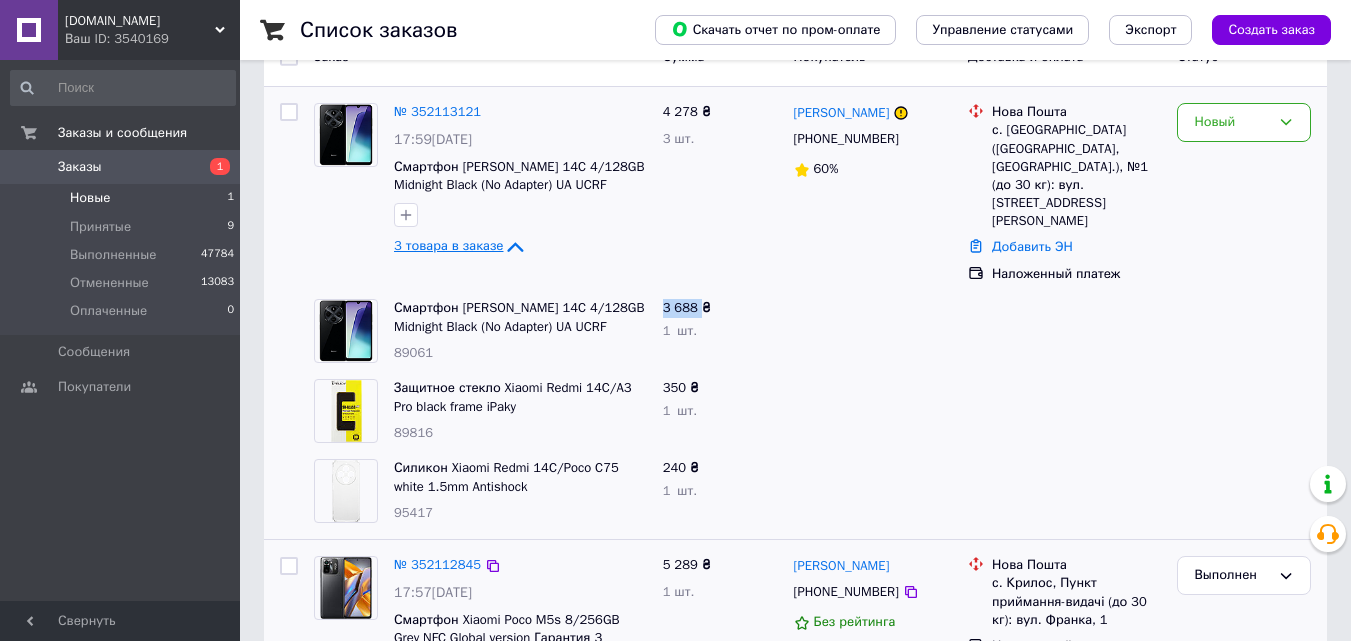 drag, startPoint x: 663, startPoint y: 284, endPoint x: 700, endPoint y: 285, distance: 37.01351 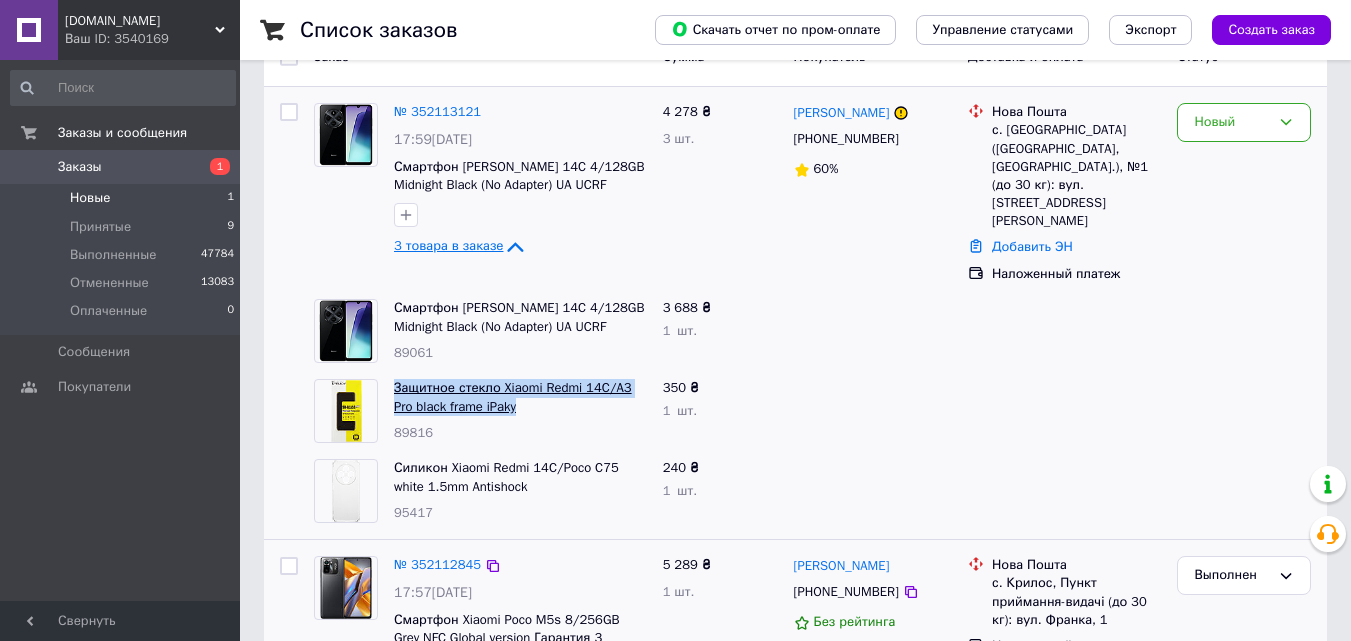 drag, startPoint x: 552, startPoint y: 385, endPoint x: 396, endPoint y: 355, distance: 158.85843 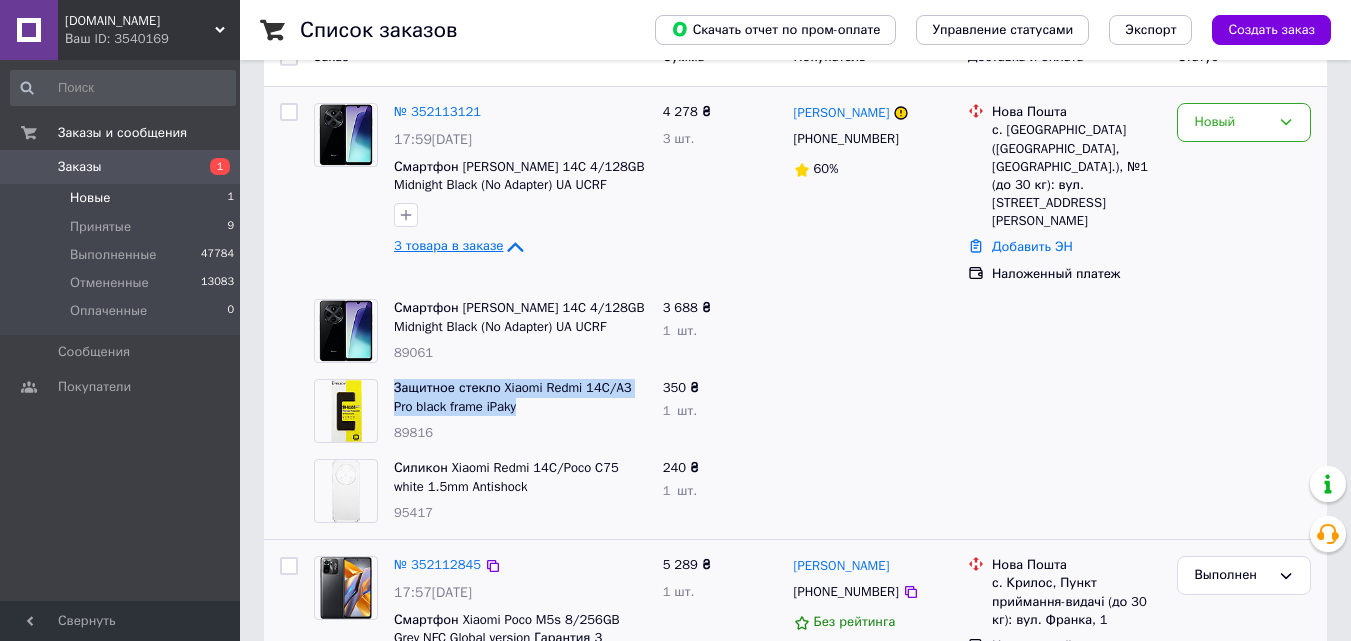 copy on "Защитное стекло Xiaomi Redmi 14C/A3 Pro black frame iPaky" 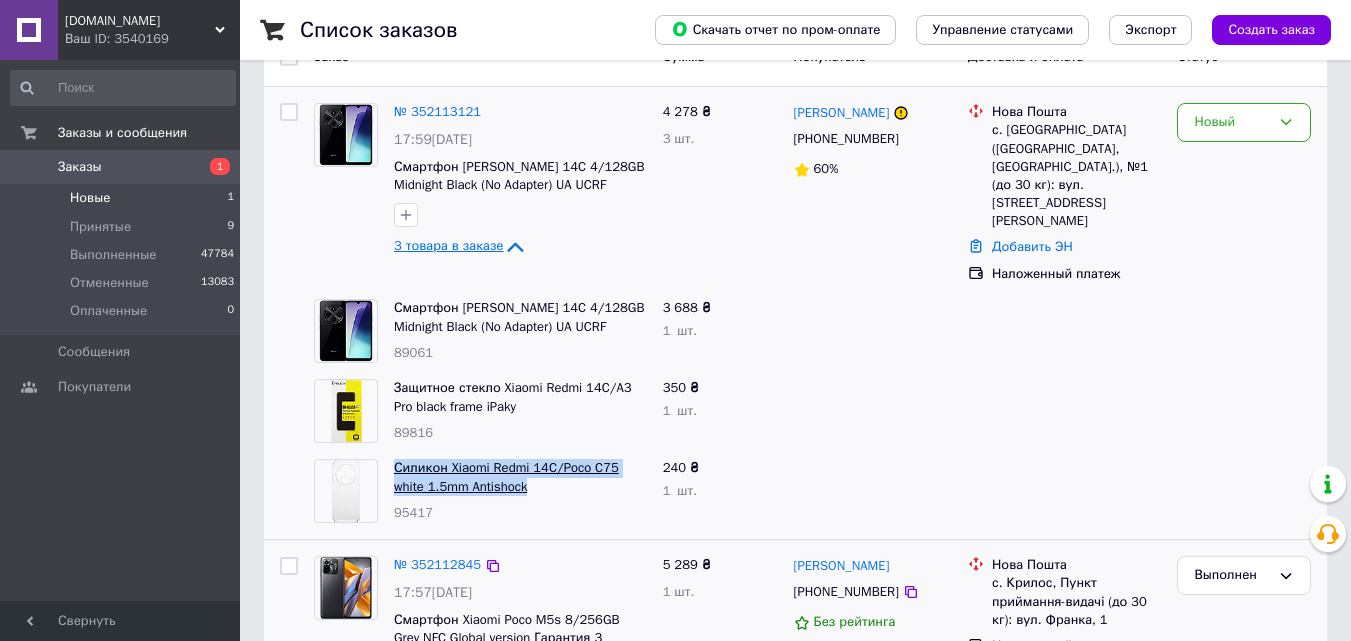 drag, startPoint x: 557, startPoint y: 461, endPoint x: 397, endPoint y: 434, distance: 162.26213 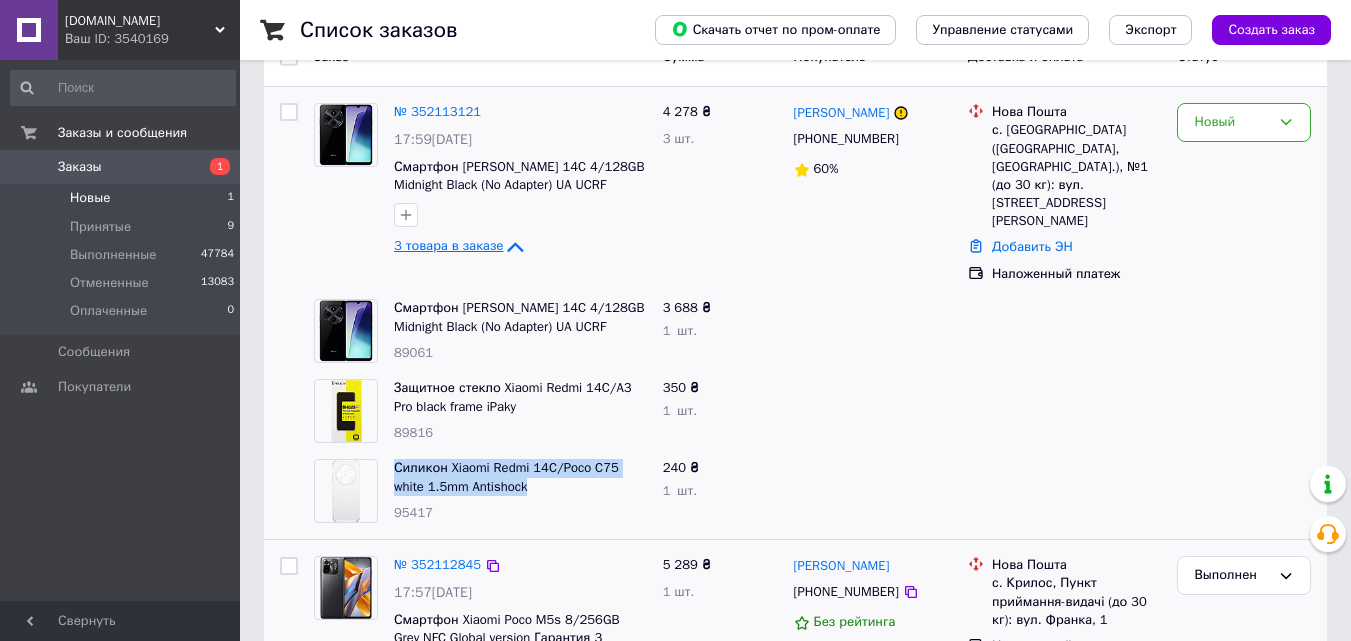 copy on "Силикон Xiaomi Redmi 14C/Poco C75 white 1.5mm Antishock" 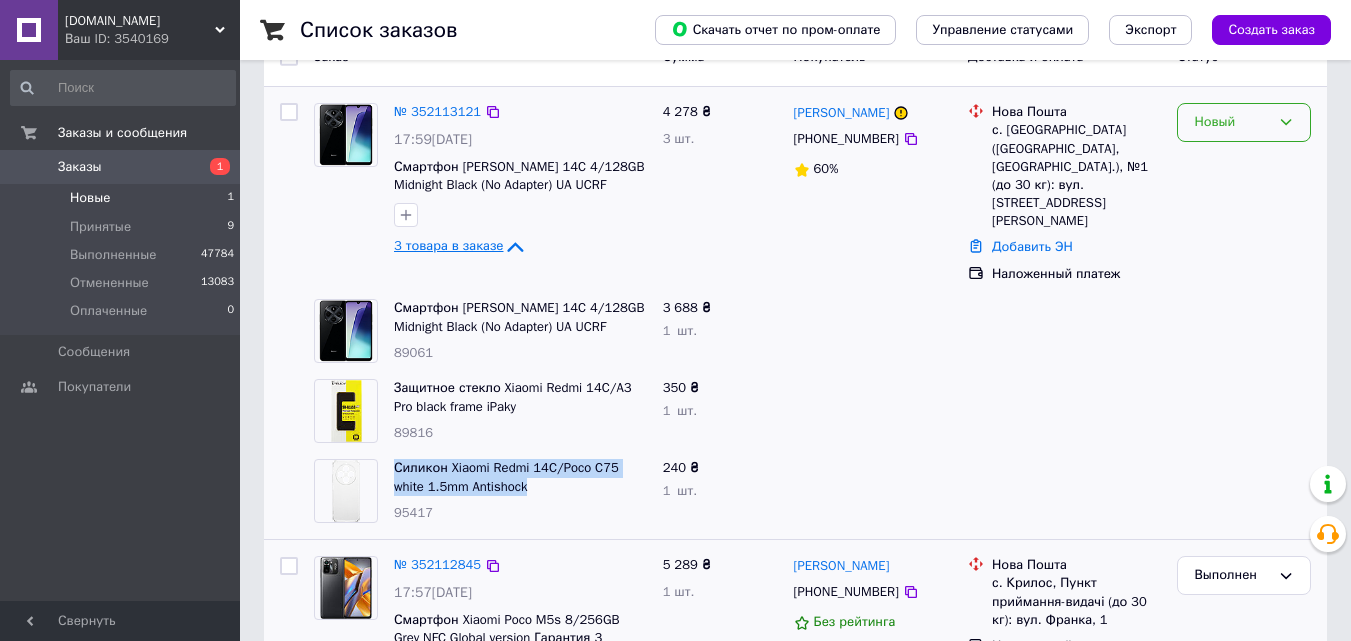 click on "Новый" at bounding box center (1232, 122) 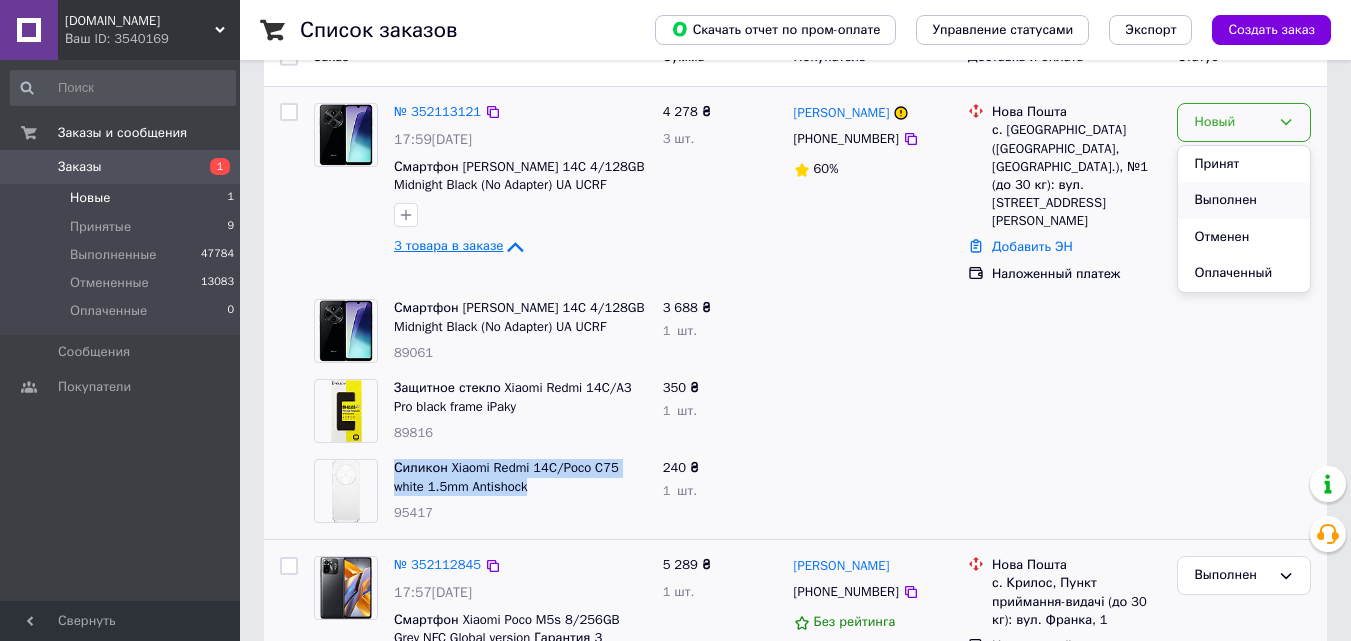 click on "Выполнен" at bounding box center (1244, 200) 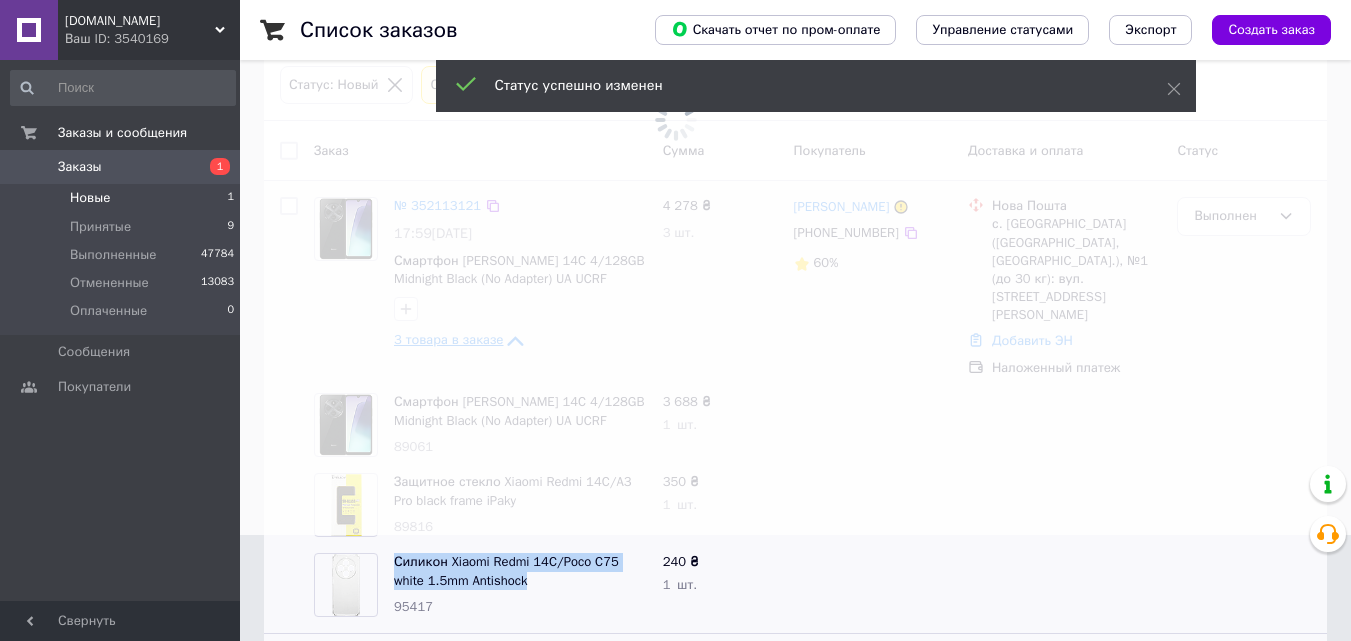 scroll, scrollTop: 0, scrollLeft: 0, axis: both 